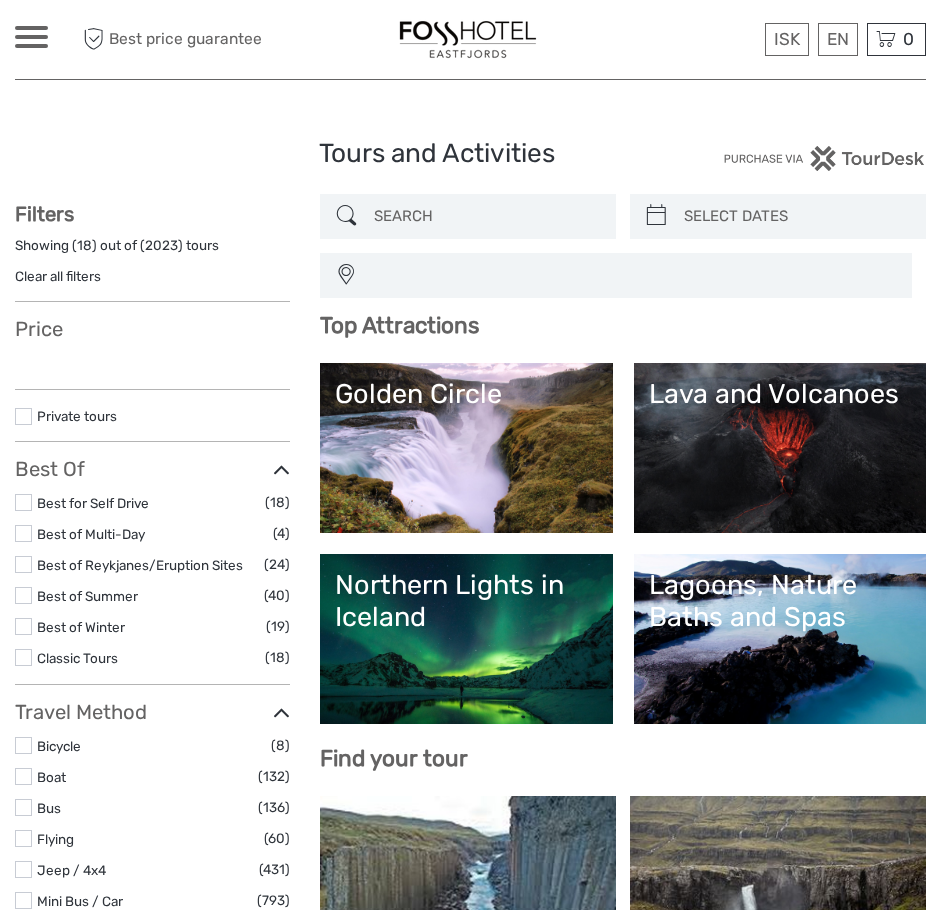 select 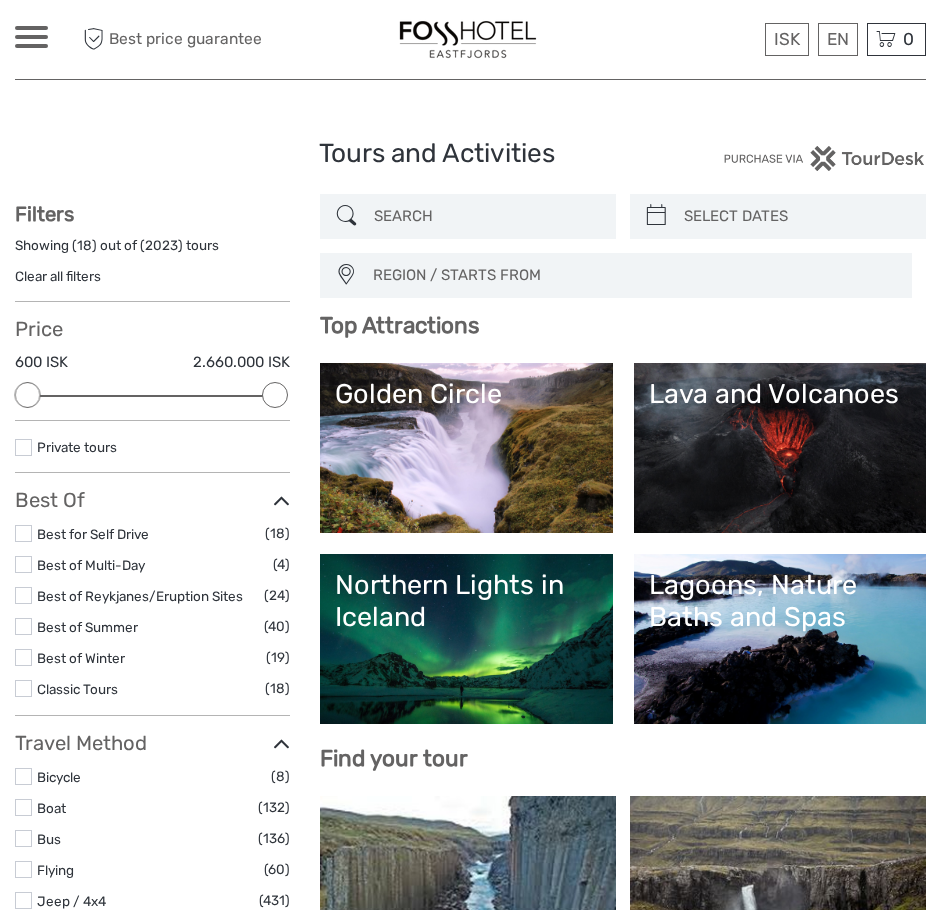 scroll, scrollTop: 0, scrollLeft: 0, axis: both 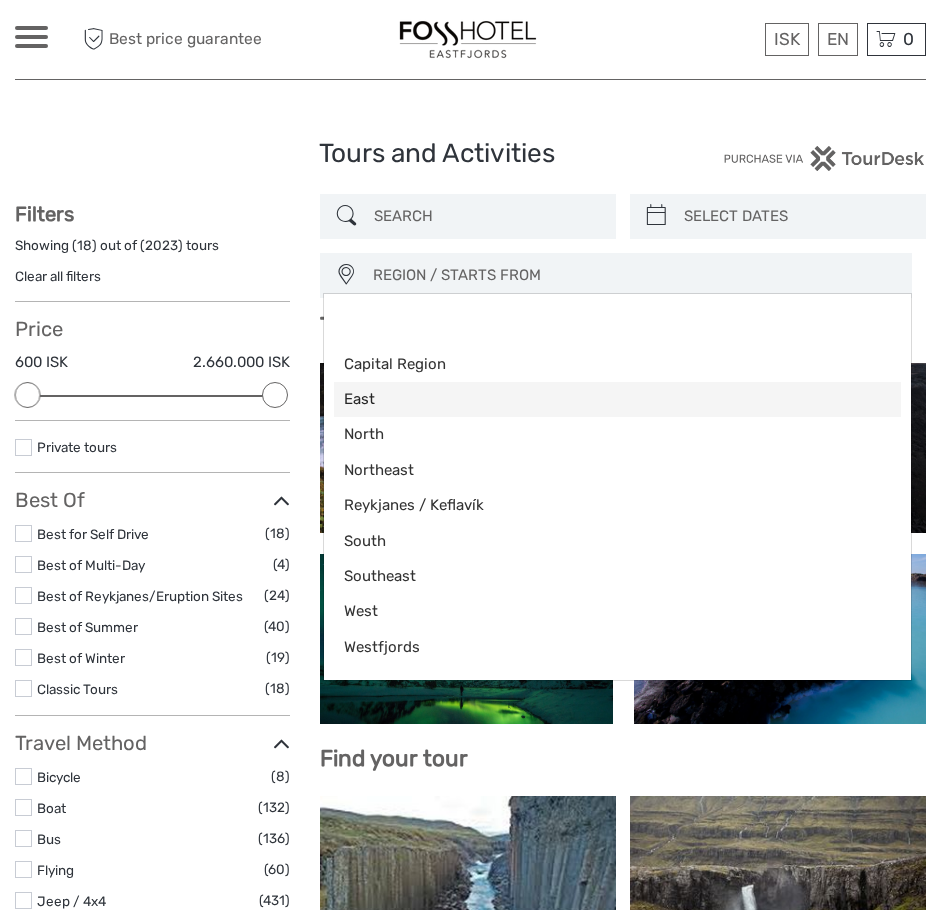 click on "East" at bounding box center [600, 399] 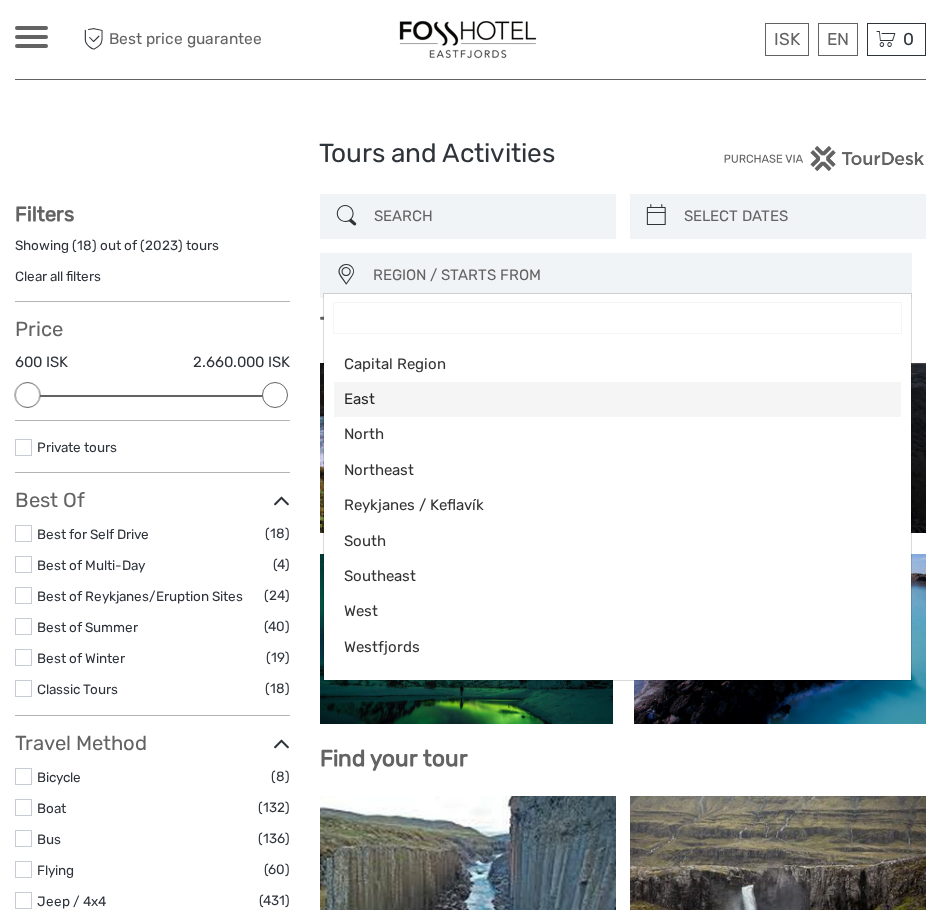 select on "East" 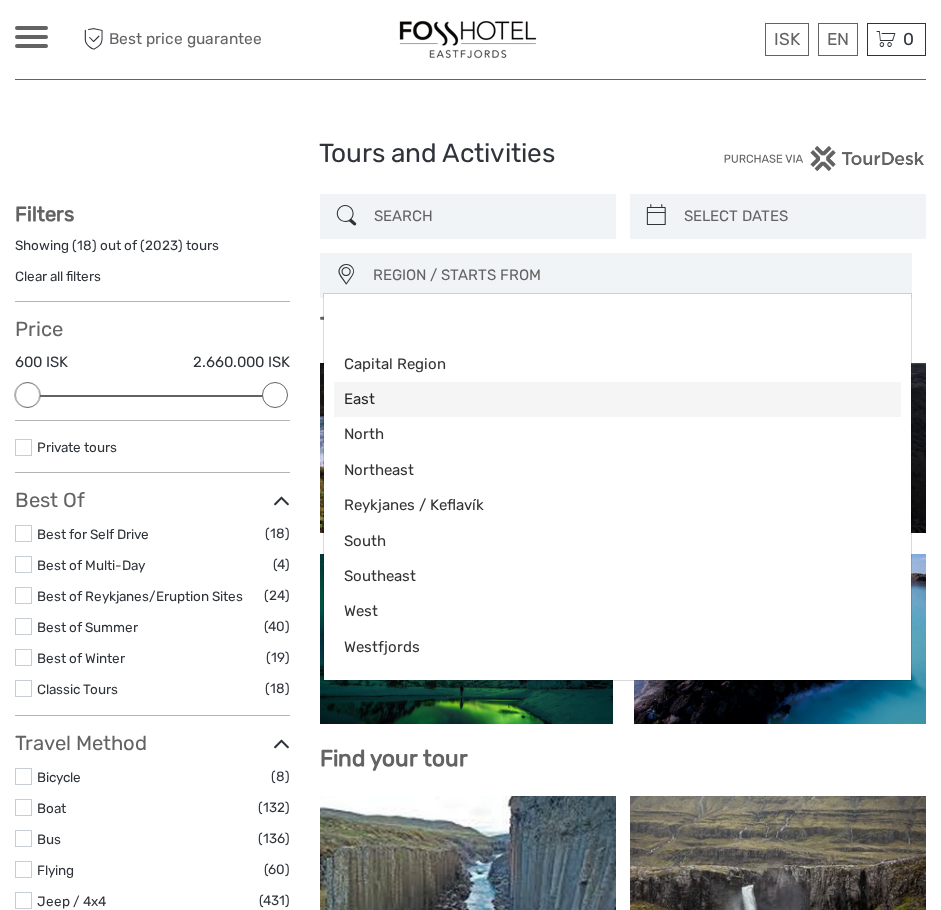scroll, scrollTop: 87, scrollLeft: 0, axis: vertical 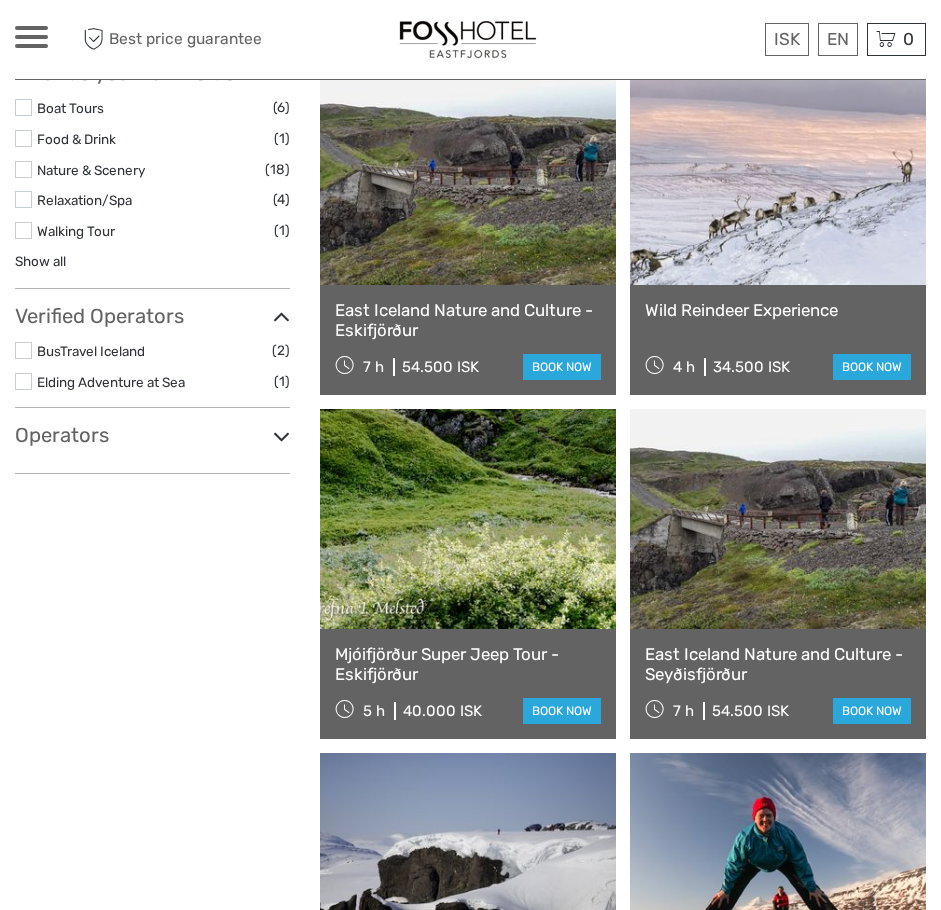 click at bounding box center (23, 199) 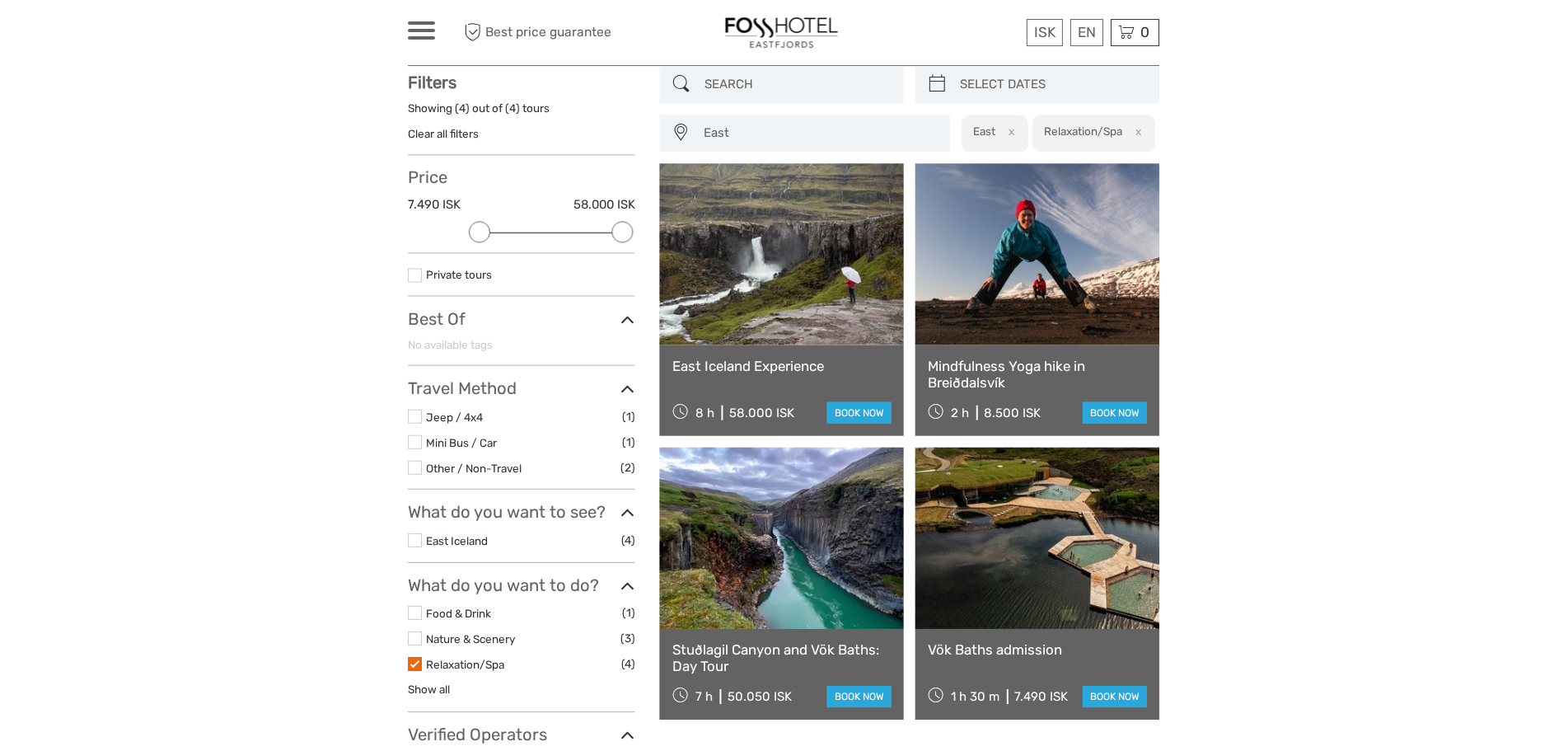 scroll, scrollTop: 93, scrollLeft: 0, axis: vertical 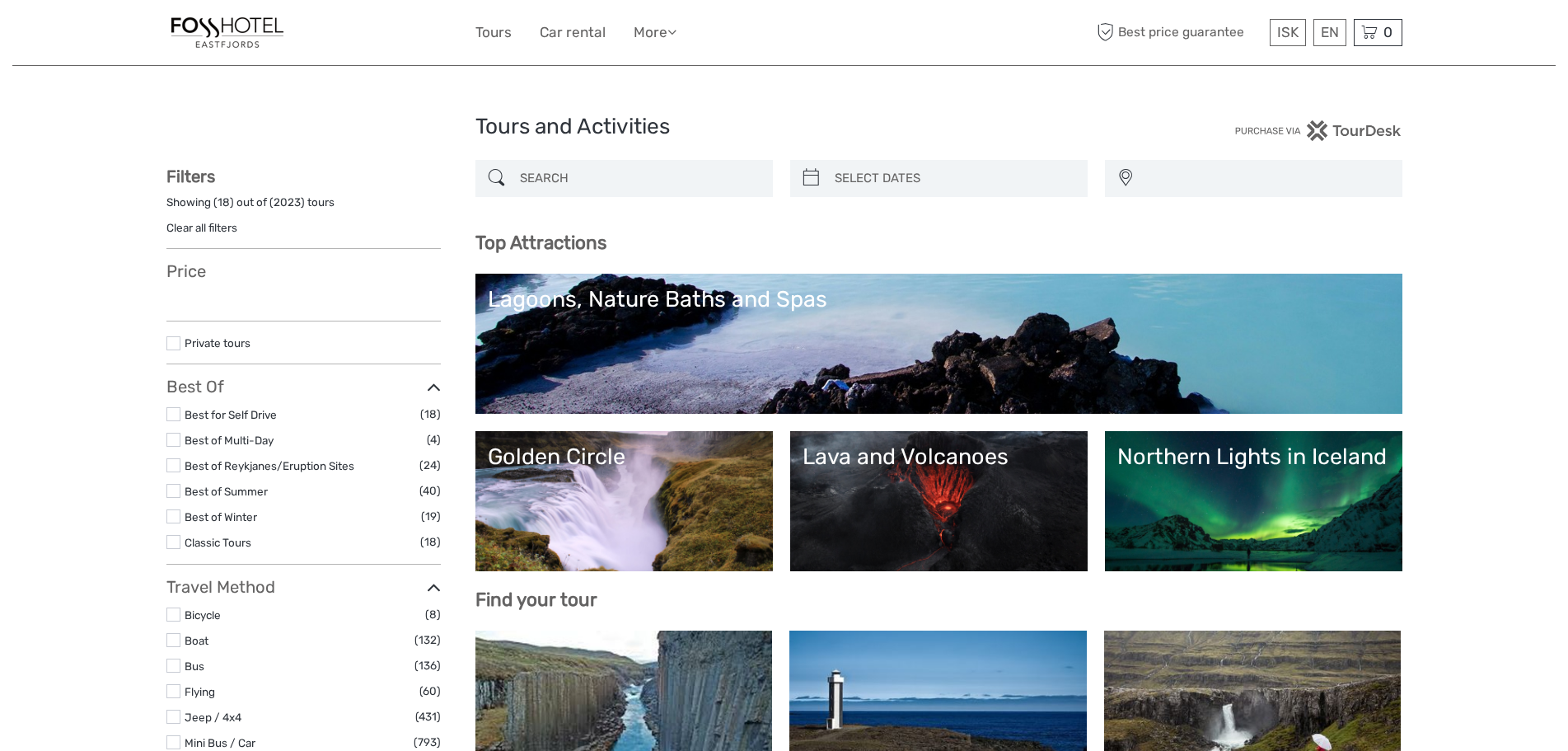 select 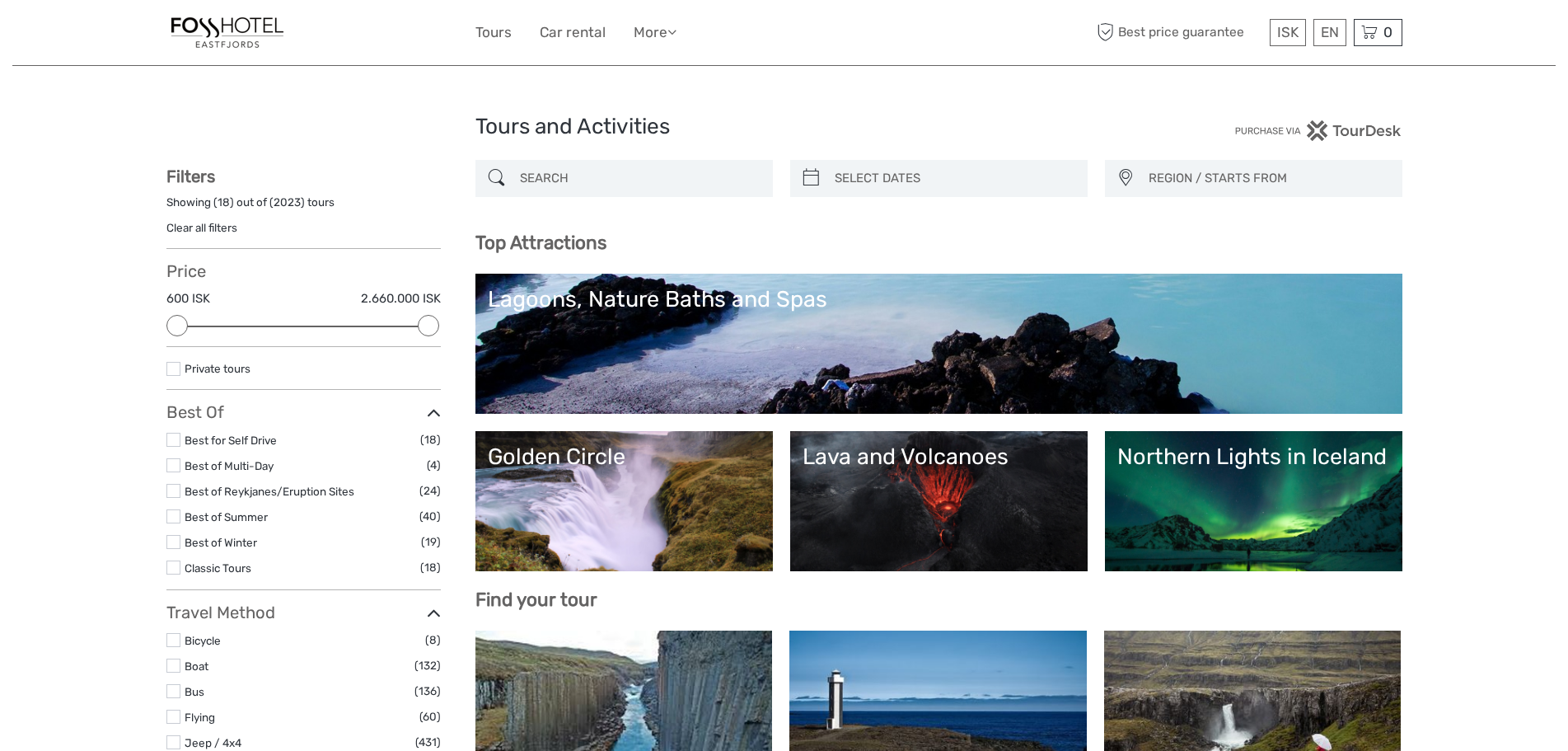 scroll, scrollTop: 0, scrollLeft: 0, axis: both 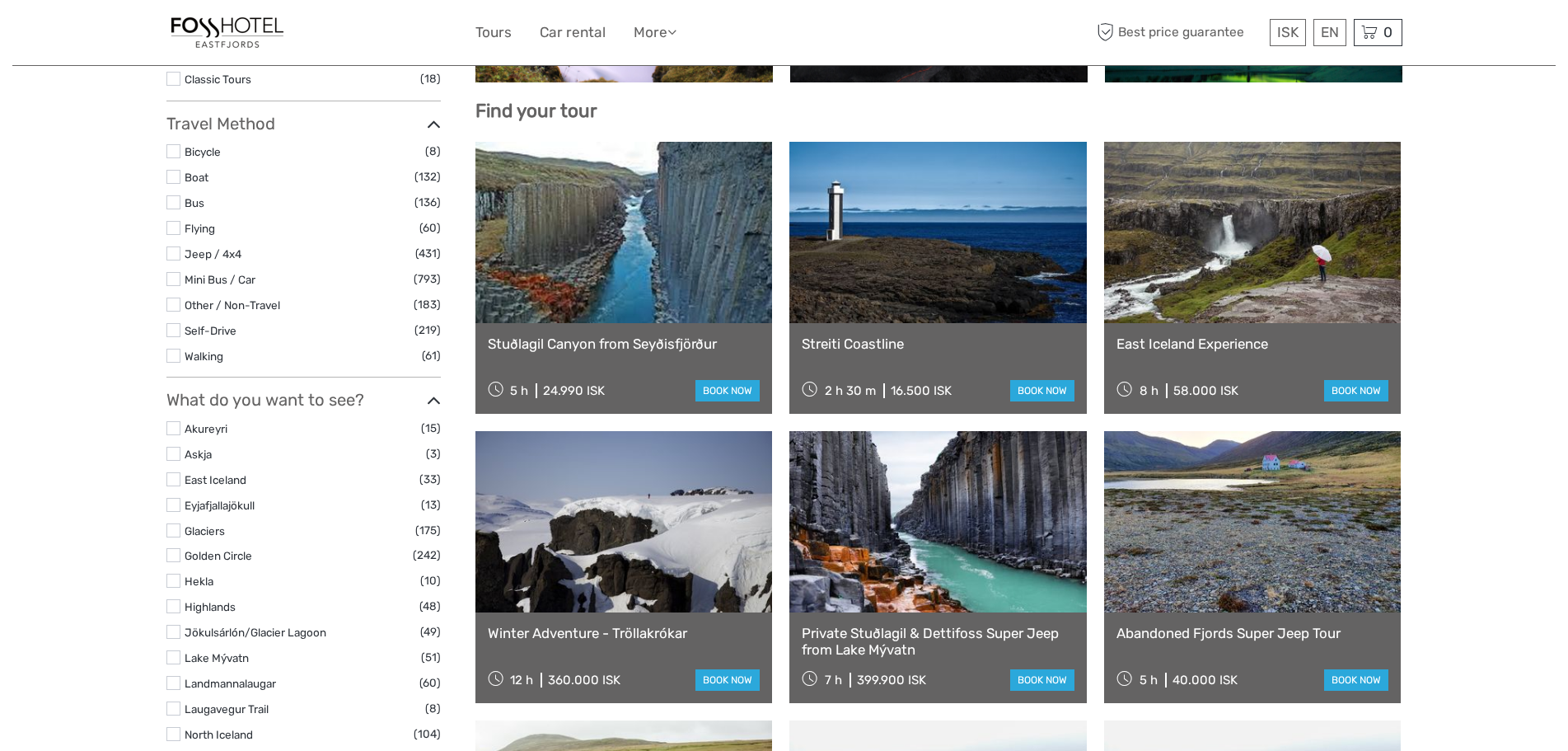click at bounding box center (173, 479) 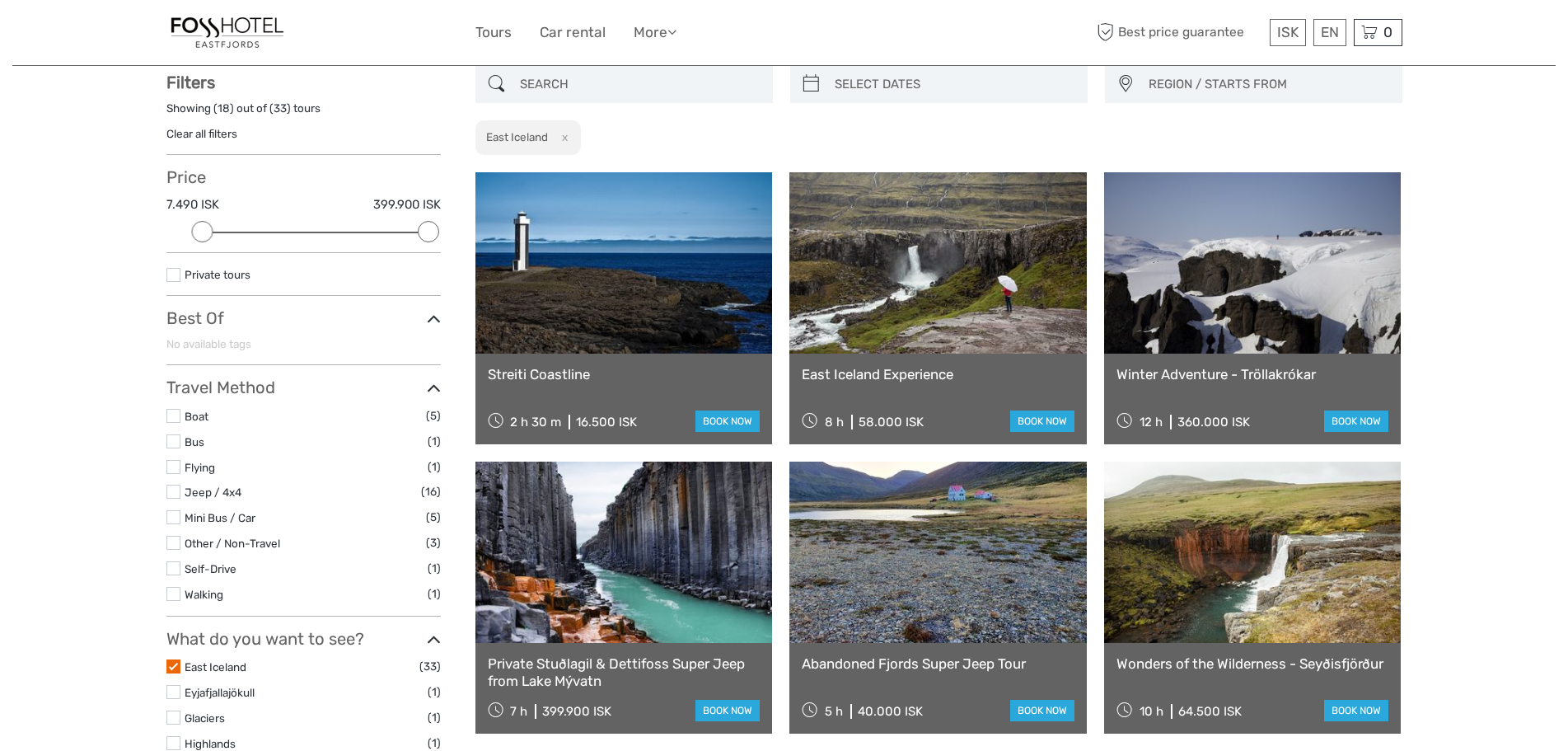scroll, scrollTop: 93, scrollLeft: 0, axis: vertical 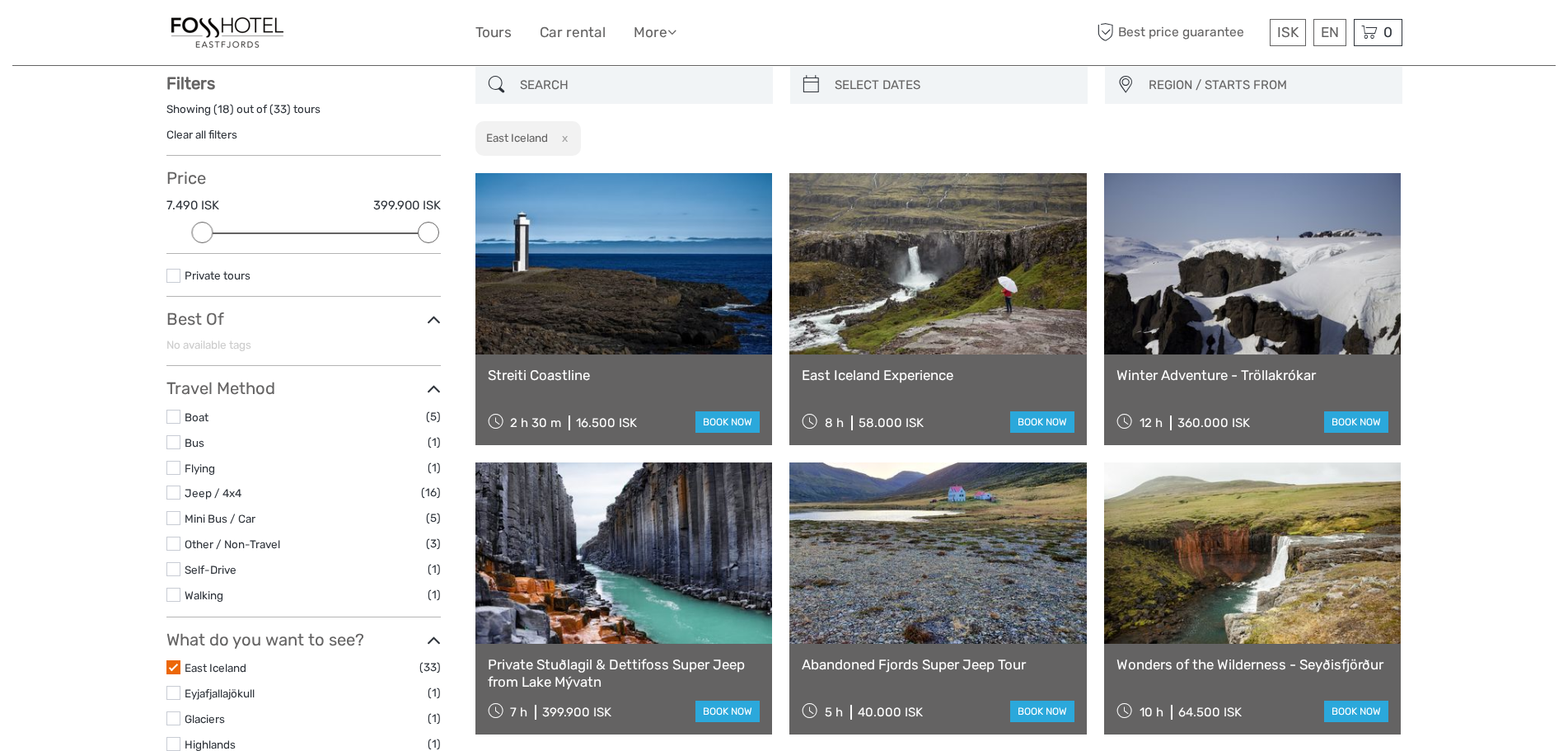 click at bounding box center [938, 264] 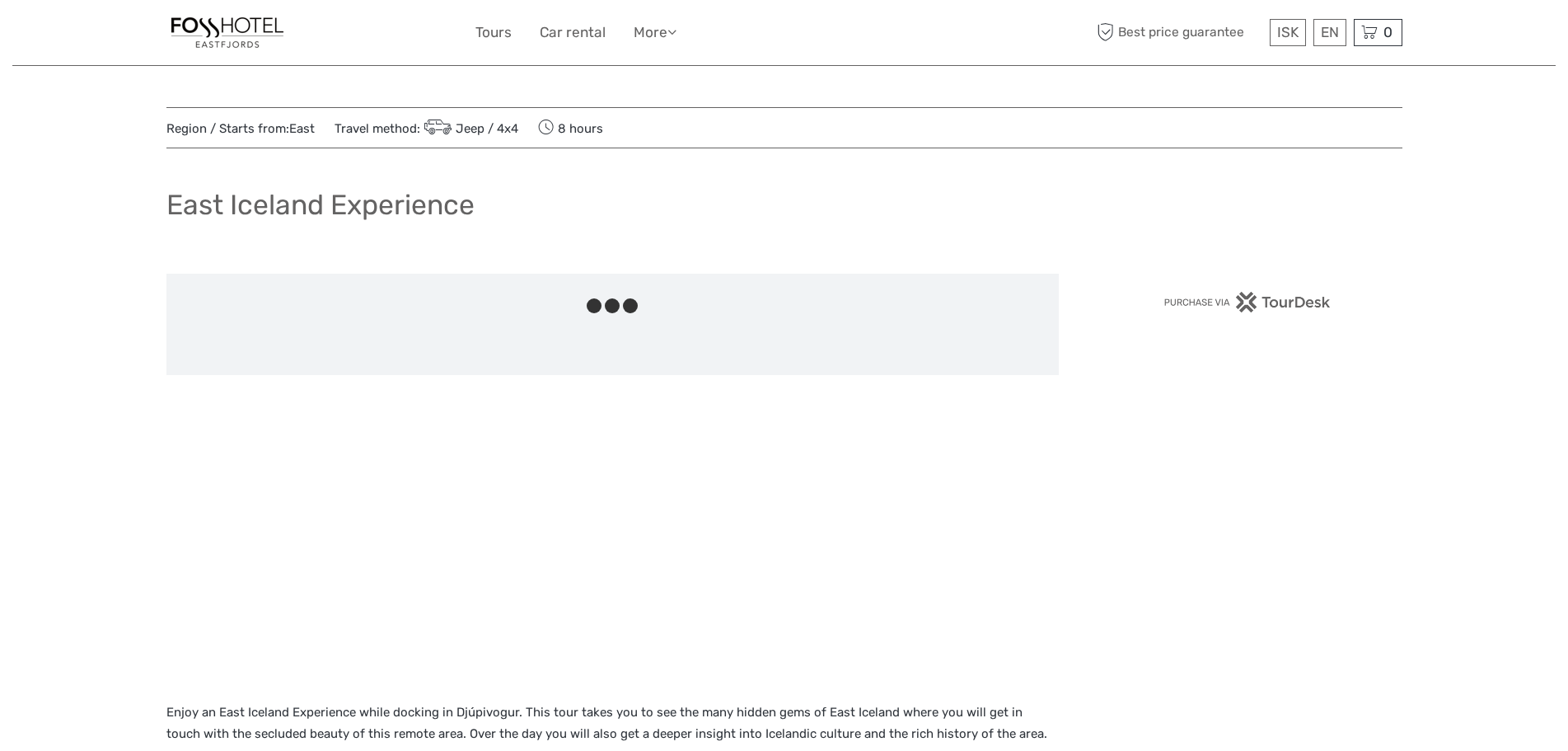 scroll, scrollTop: 0, scrollLeft: 0, axis: both 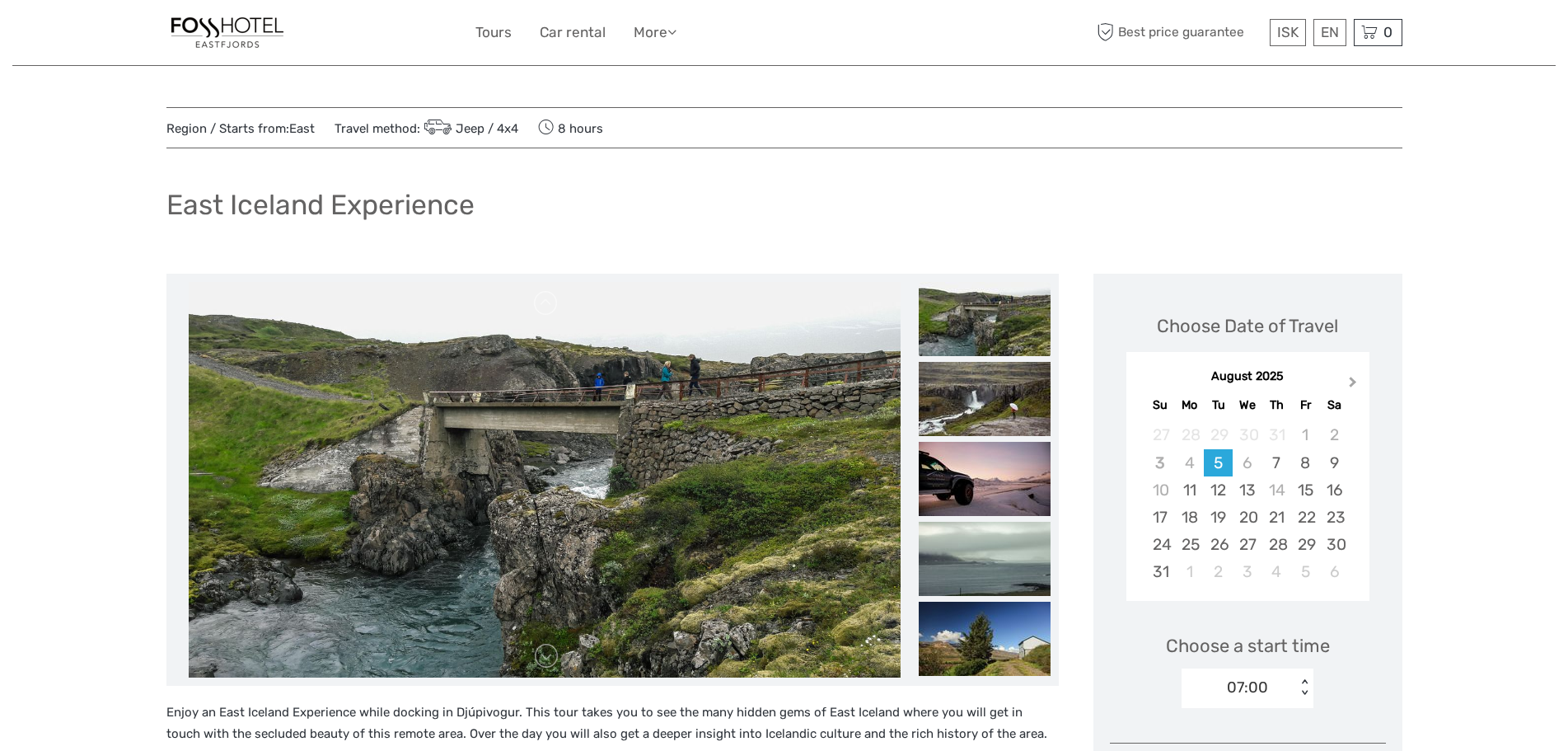 click on "Next Month" at bounding box center (1355, 386) 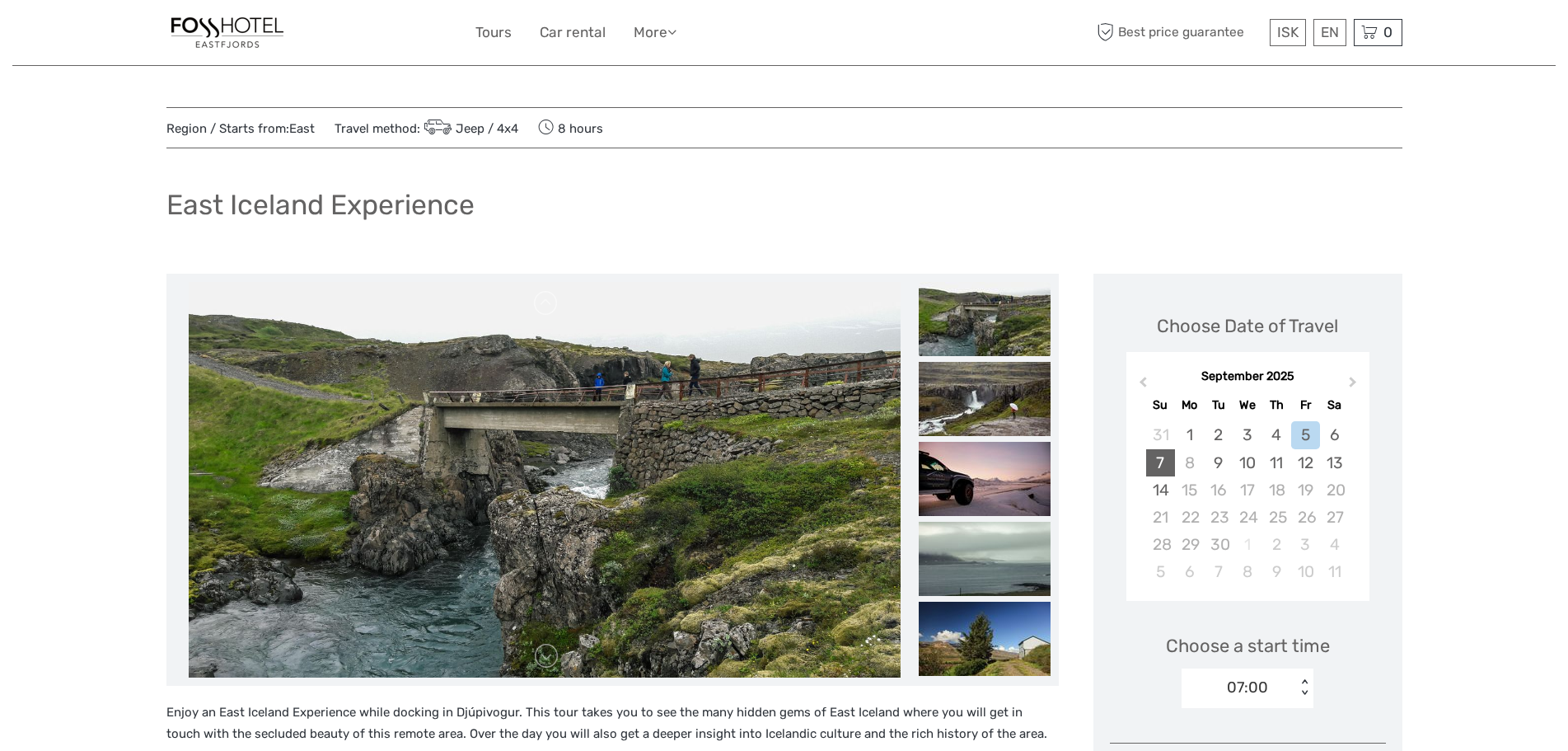 click on "7" at bounding box center (1160, 462) 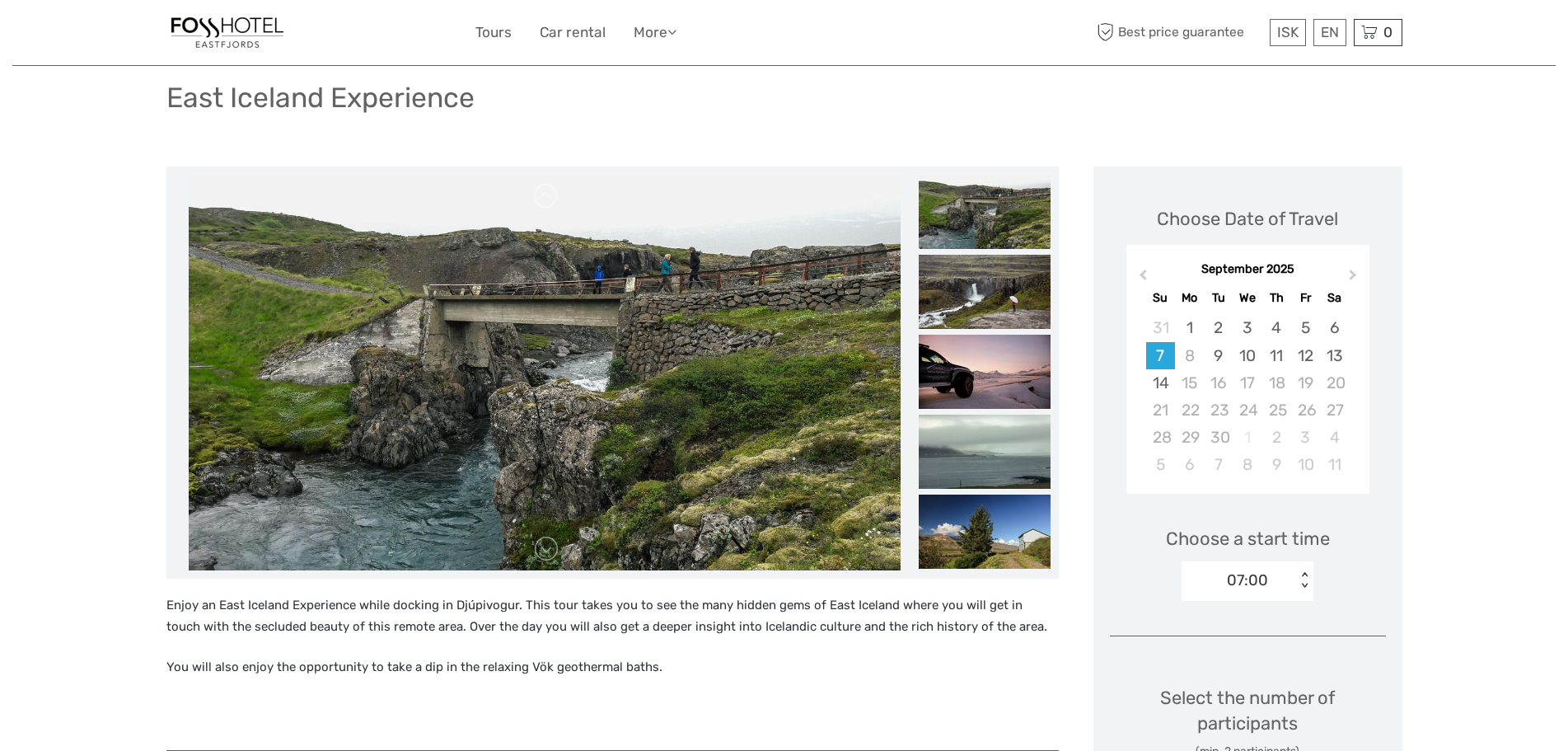 scroll, scrollTop: 82, scrollLeft: 0, axis: vertical 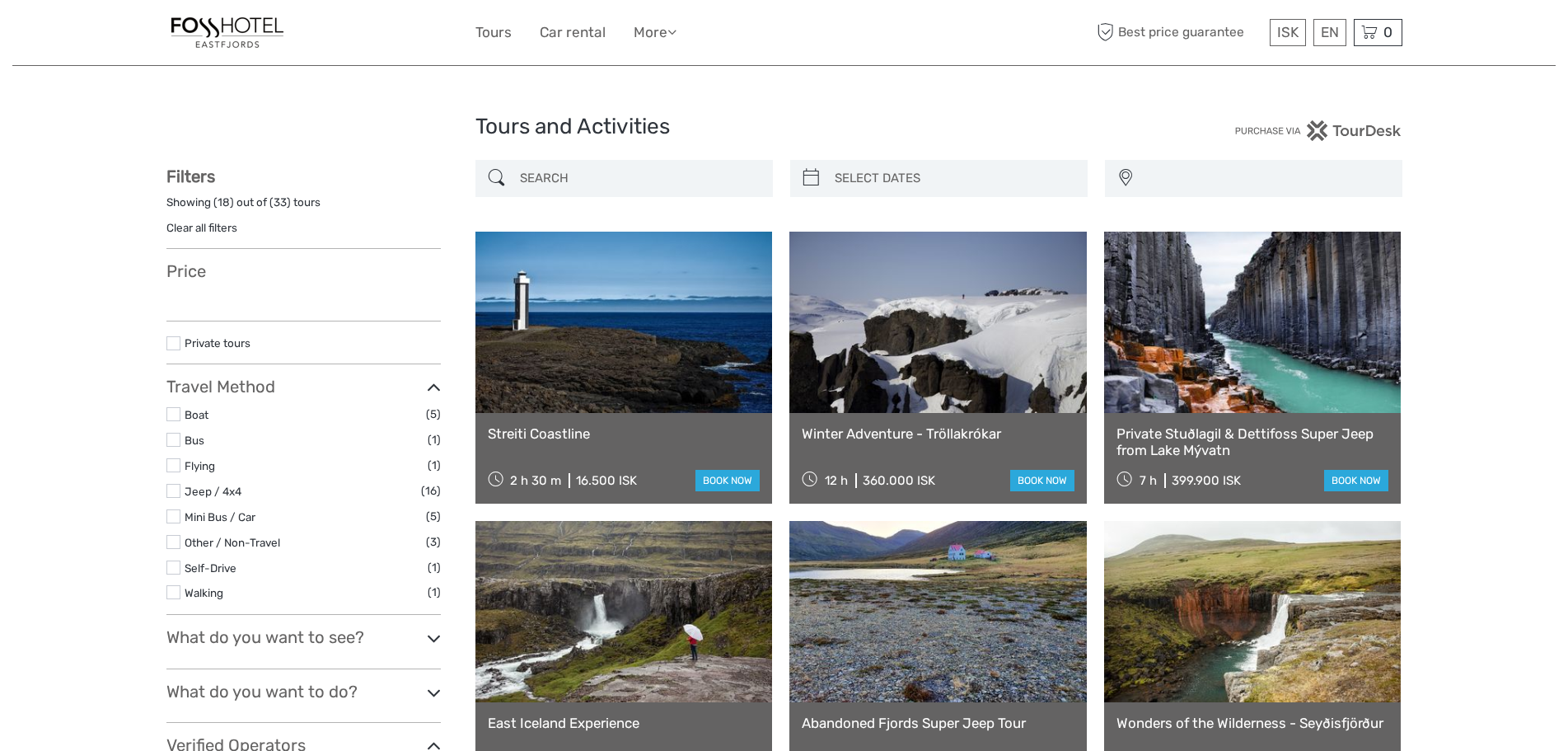 select 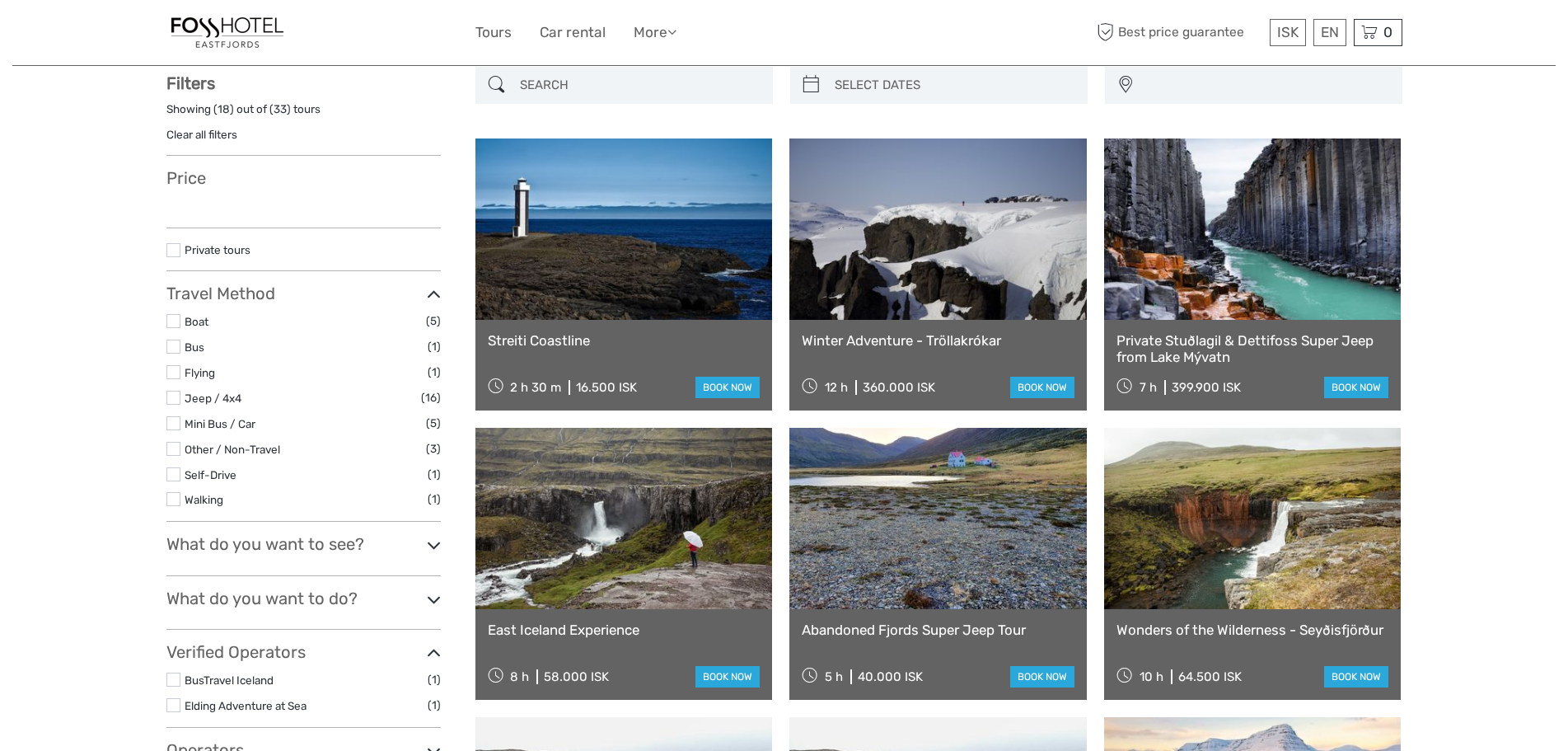 scroll, scrollTop: 0, scrollLeft: 0, axis: both 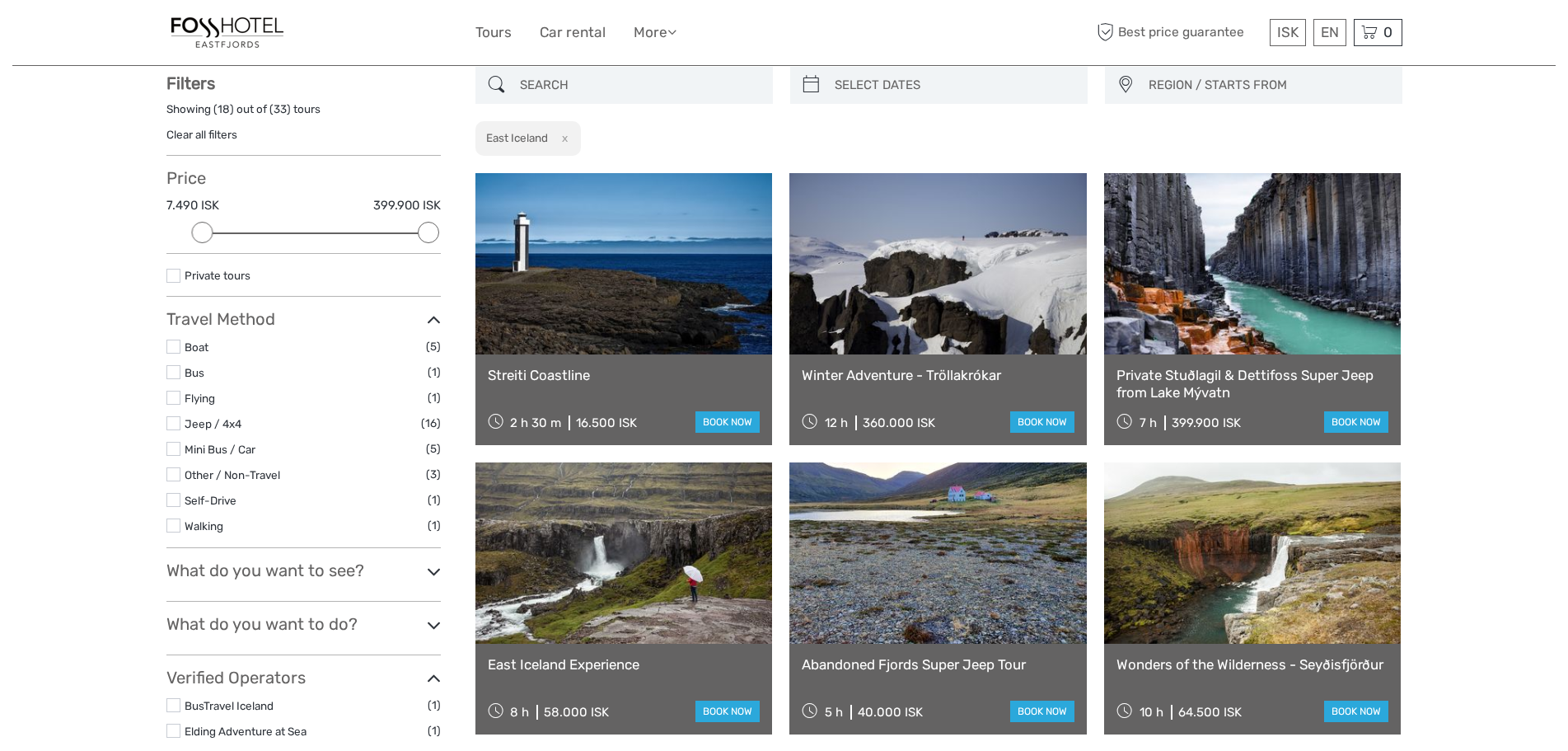 type on "03/08/2025" 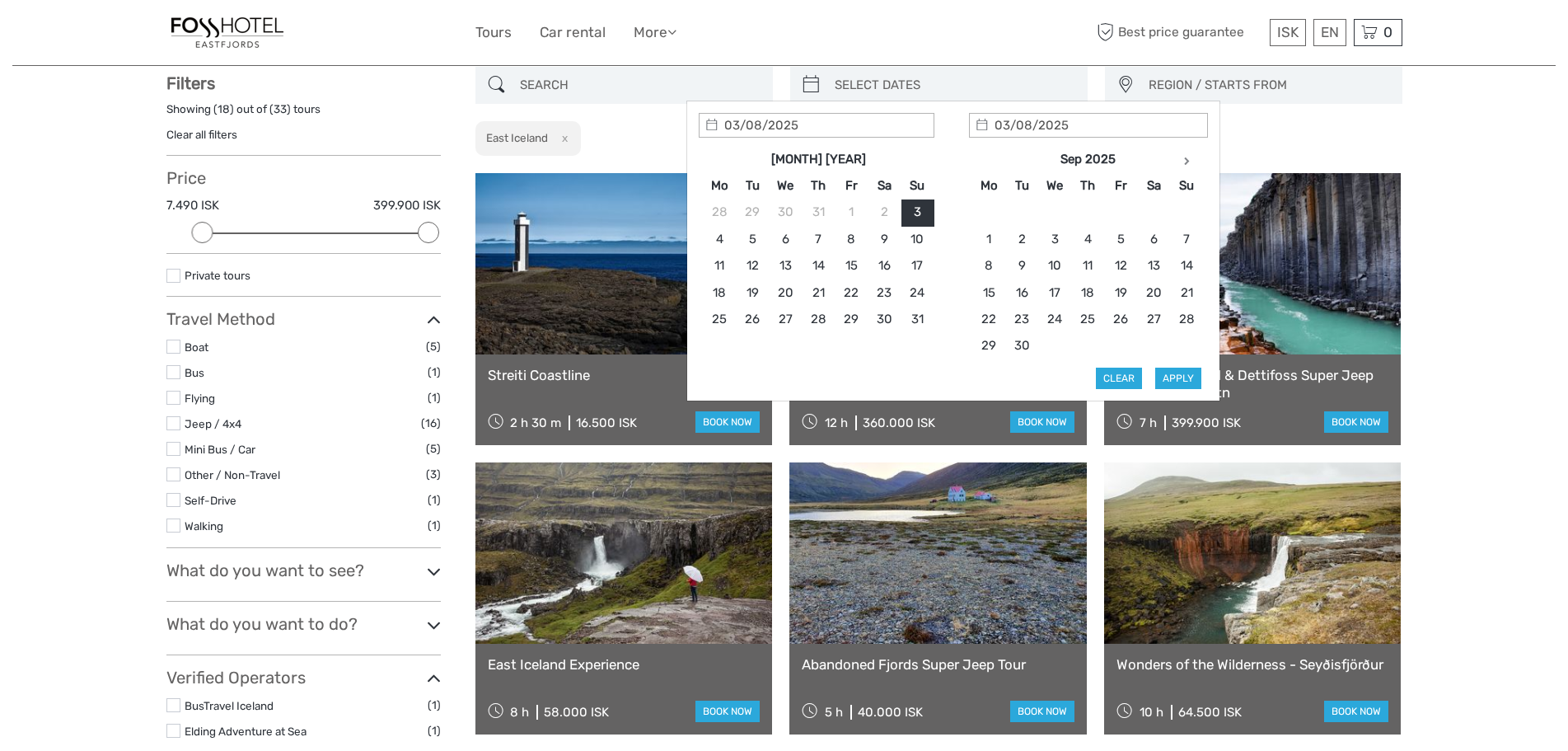 click at bounding box center [953, 85] 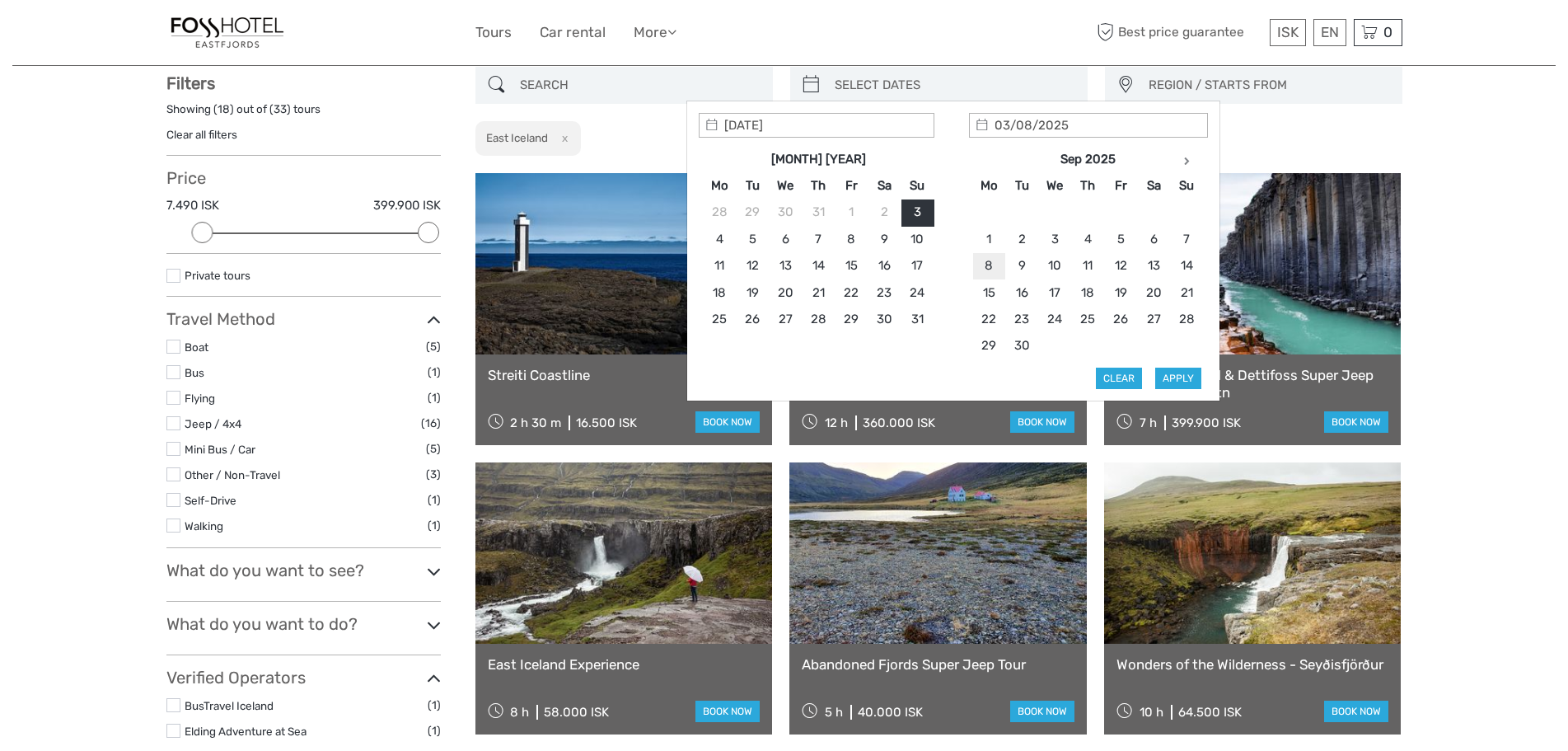 type on "08/09/2025" 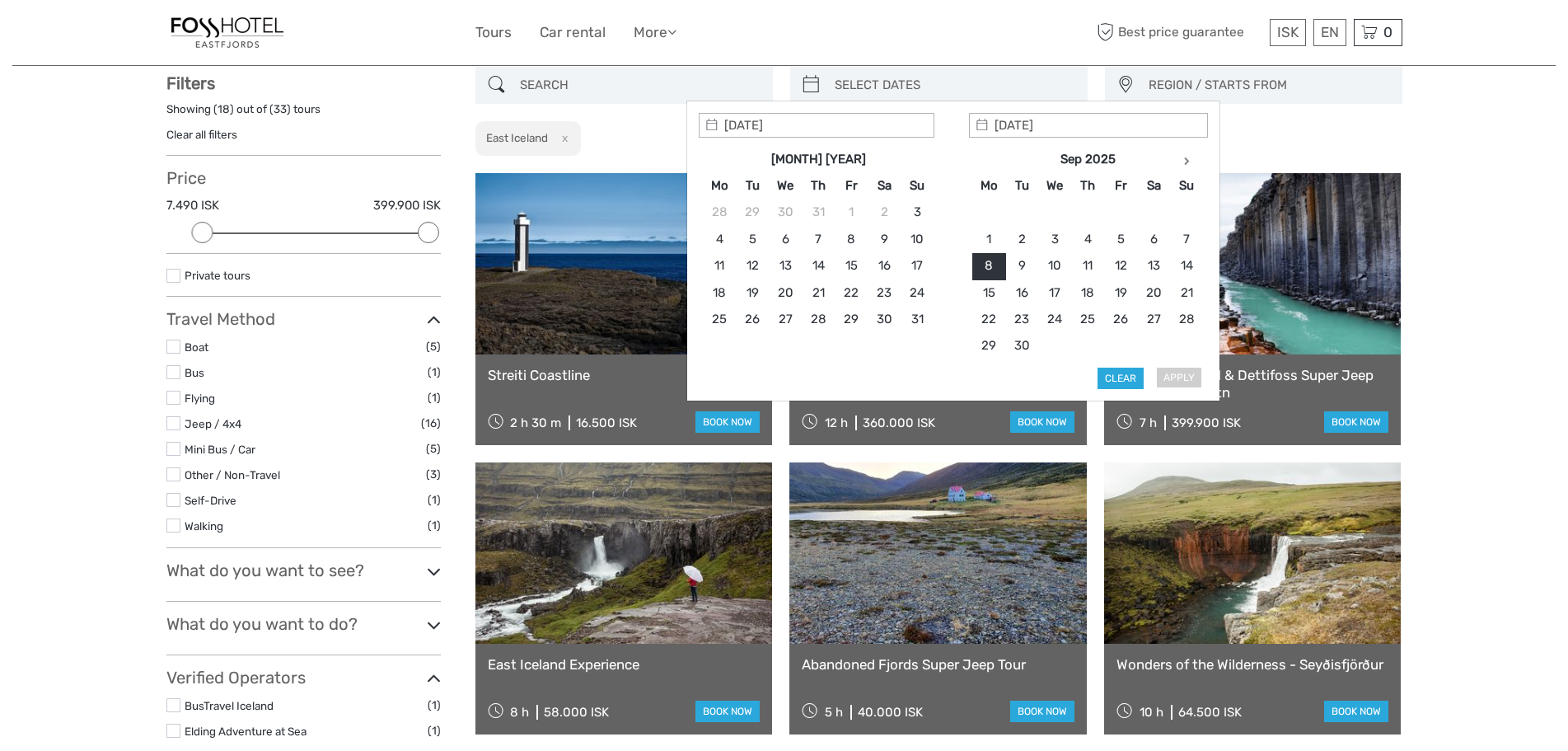 type on "02/09/2025" 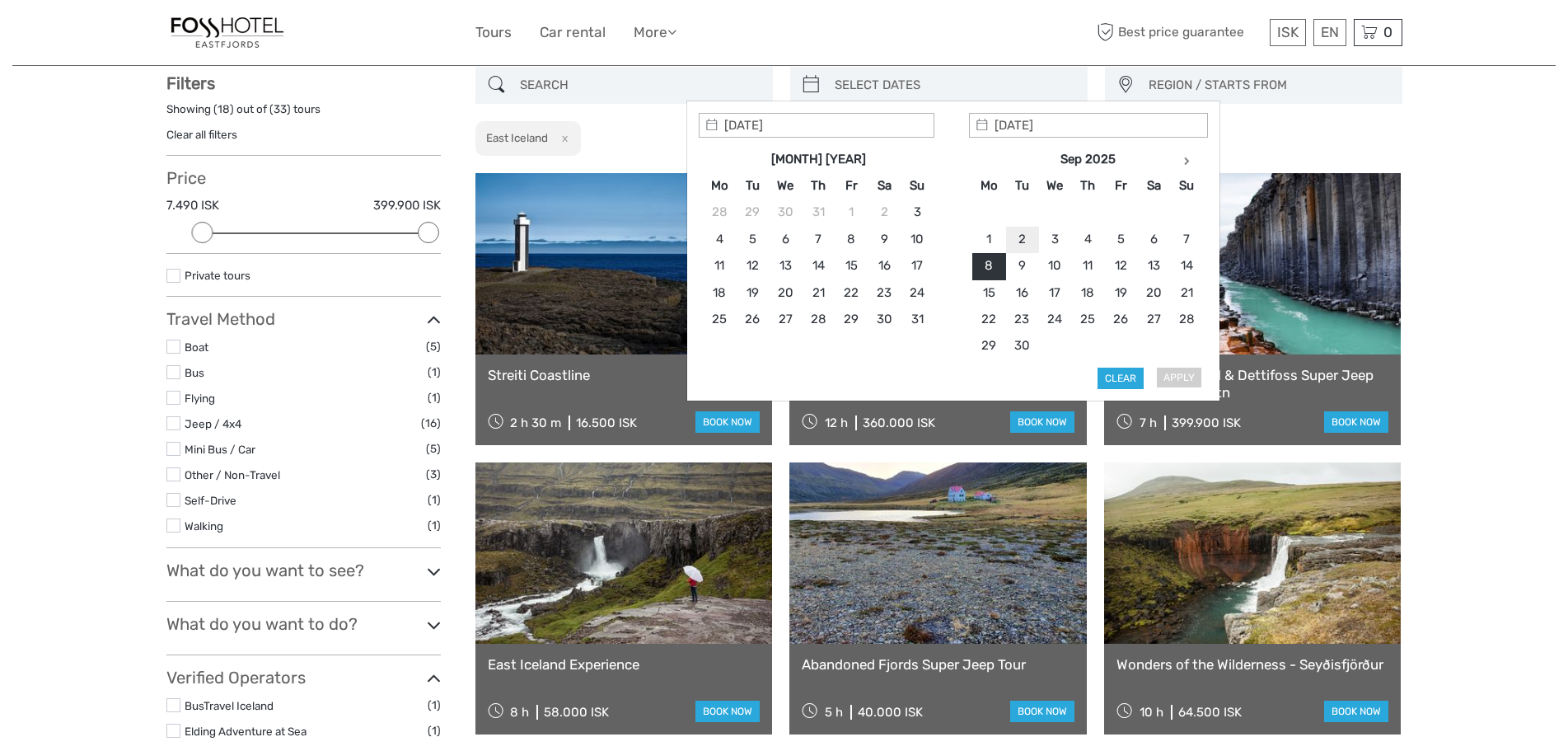 click on "REGION / STARTS FROM" at bounding box center (1267, 85) 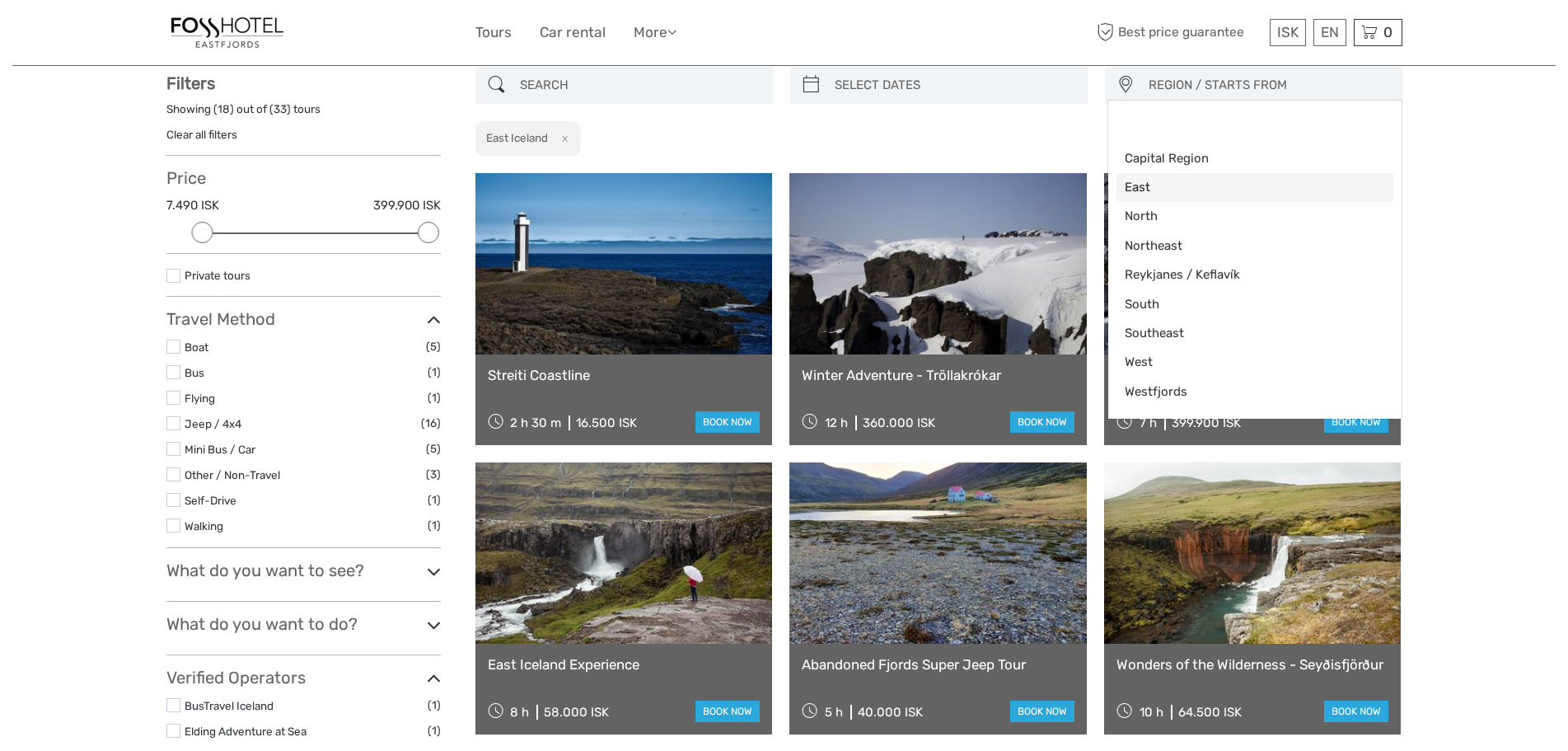click on "East" at bounding box center [1241, 187] 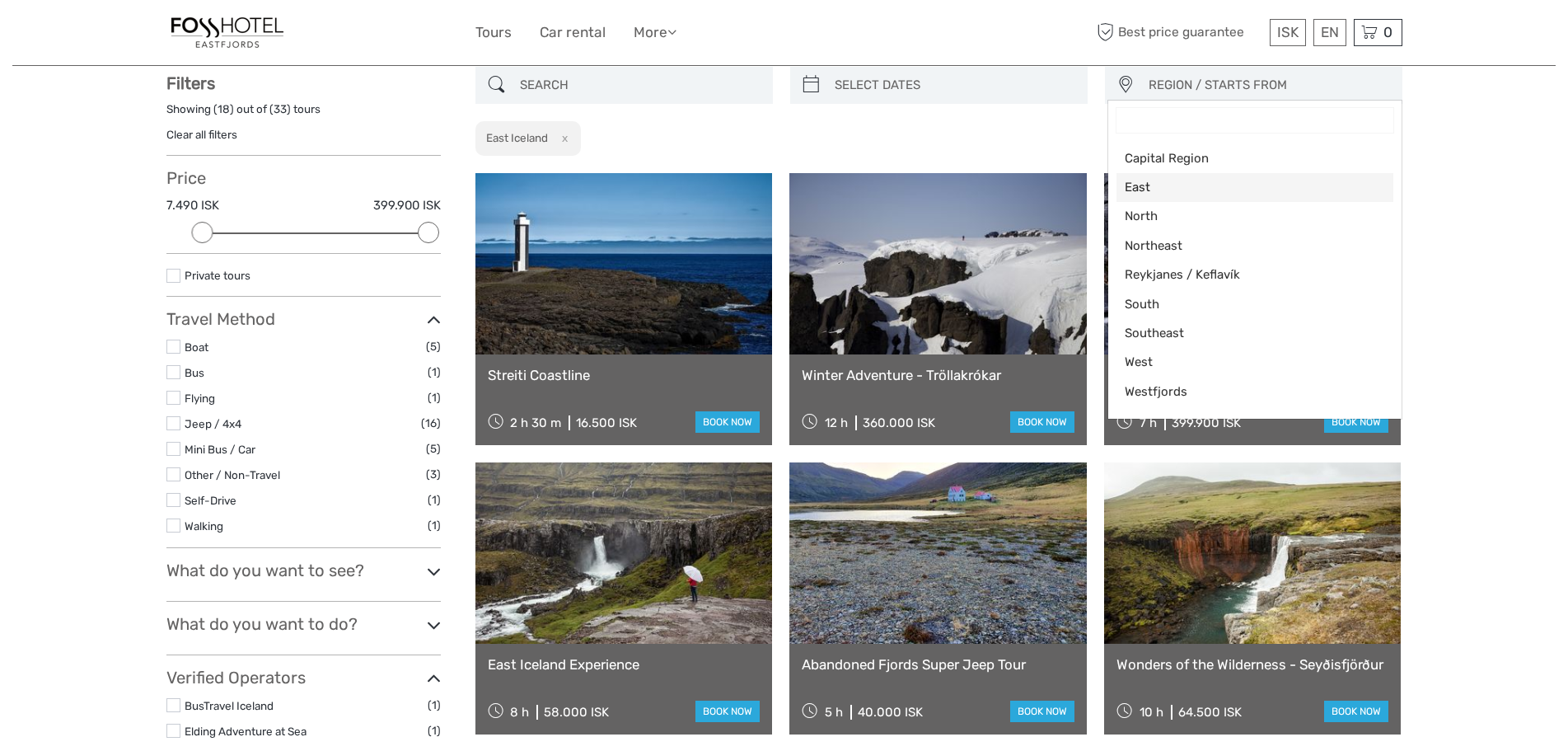 select on "East" 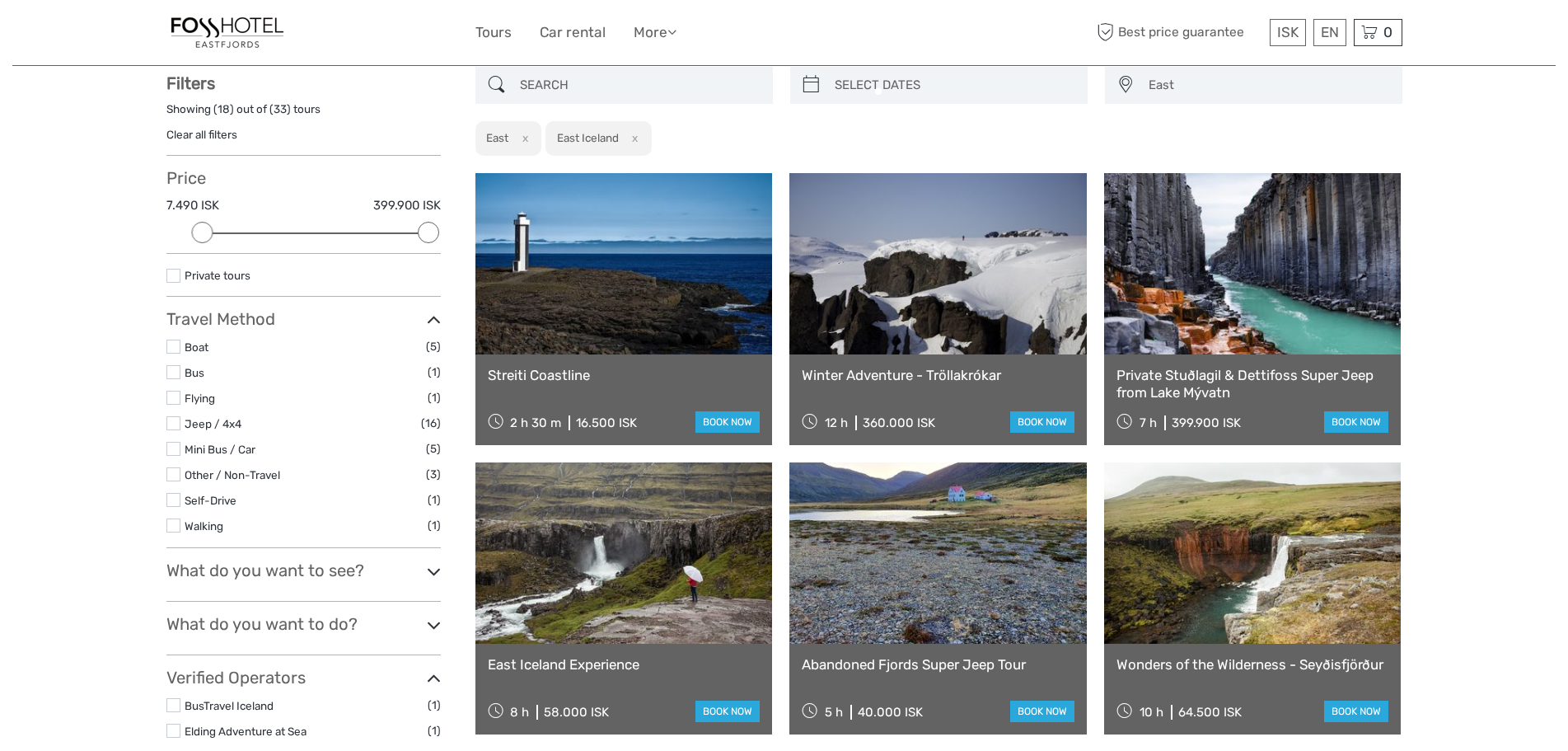 scroll, scrollTop: 4, scrollLeft: 0, axis: vertical 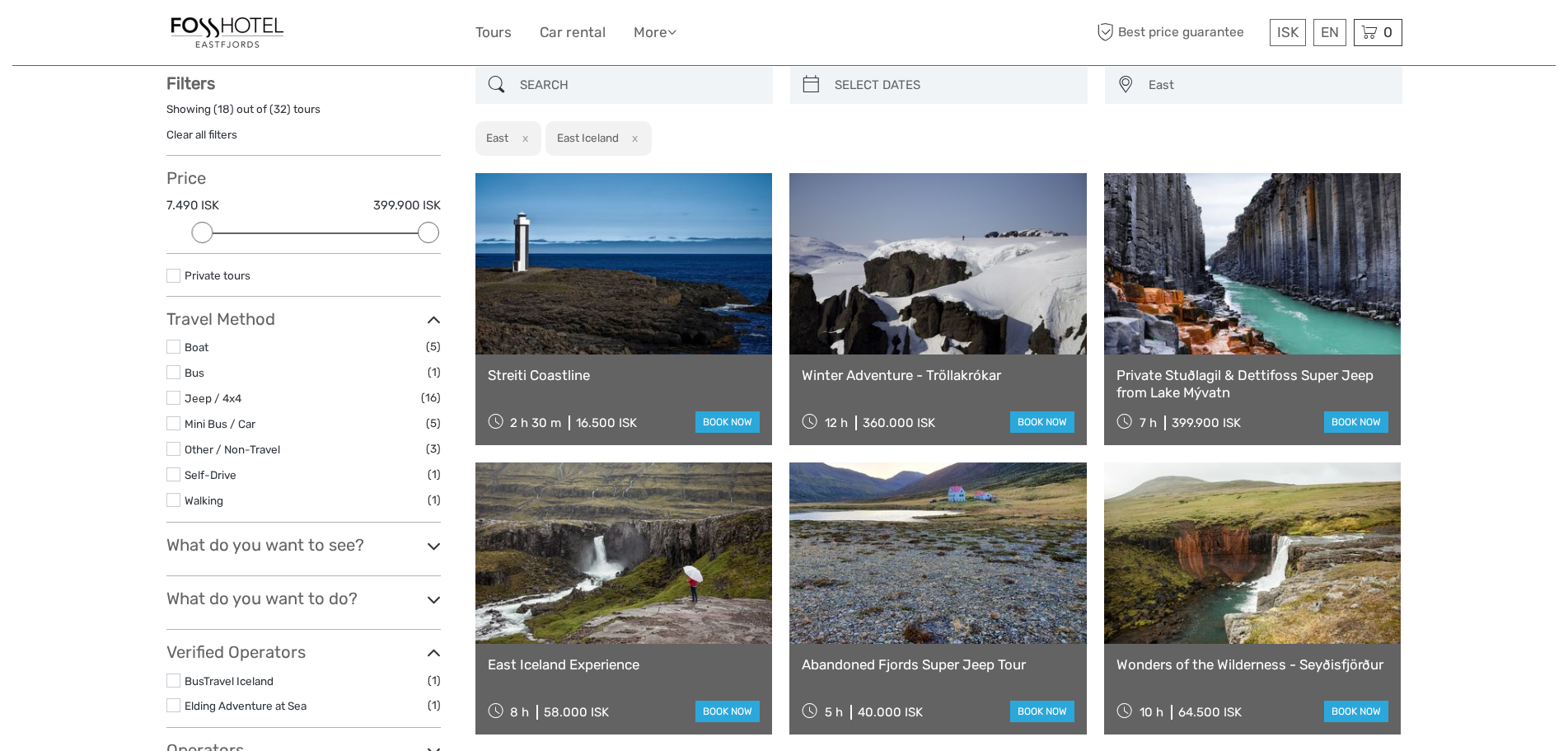 type on "03/08/2025" 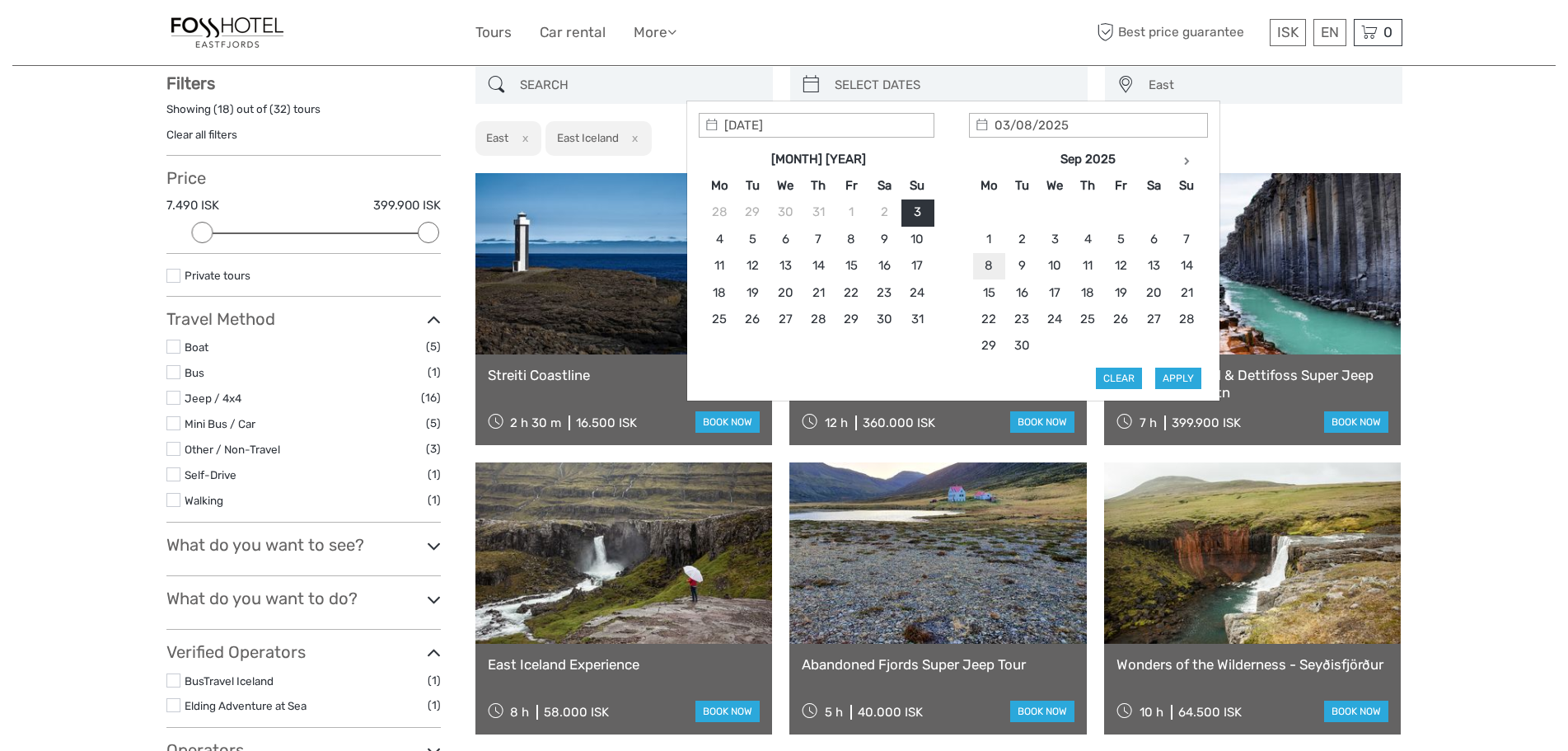 type on "08/09/2025" 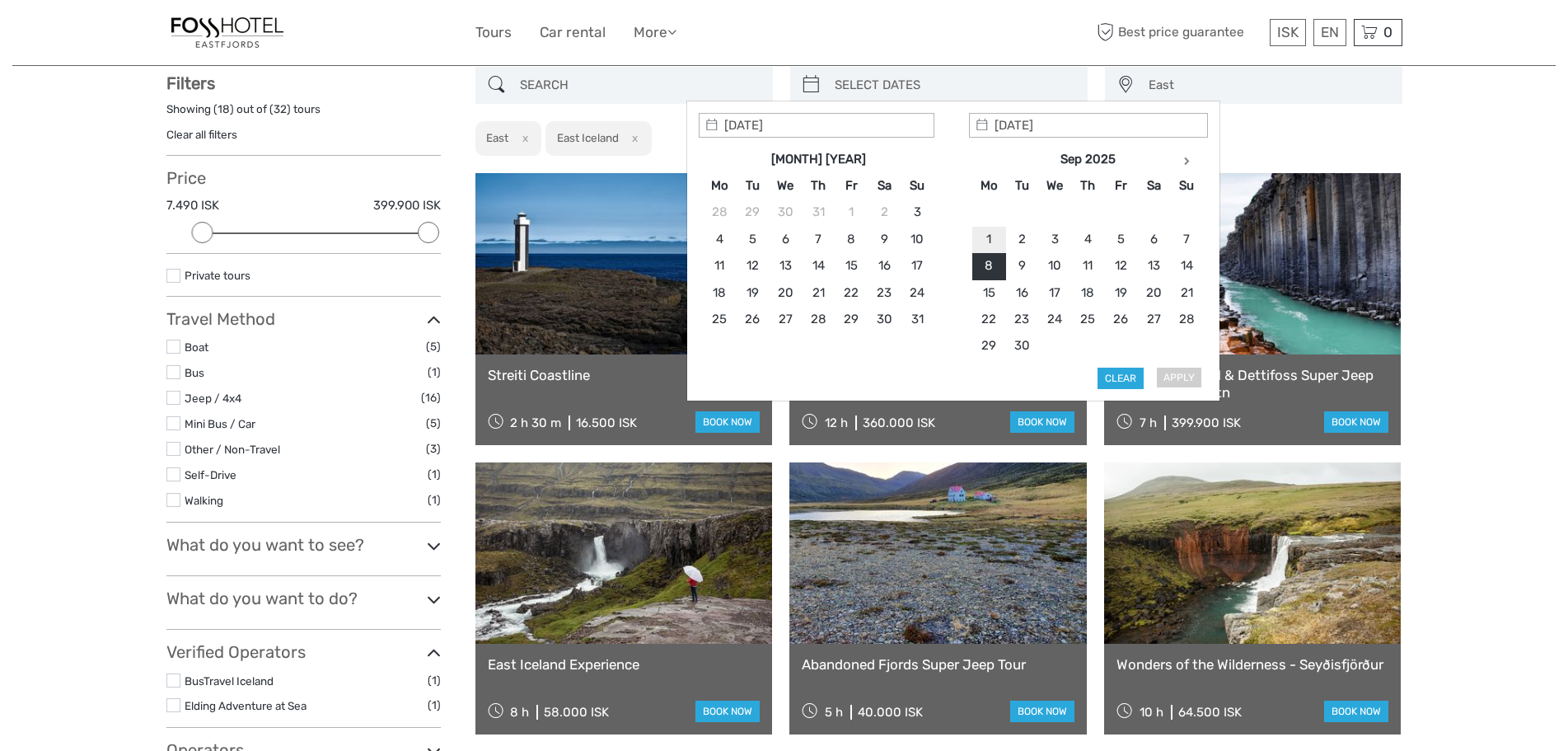 type on "08/09/2025" 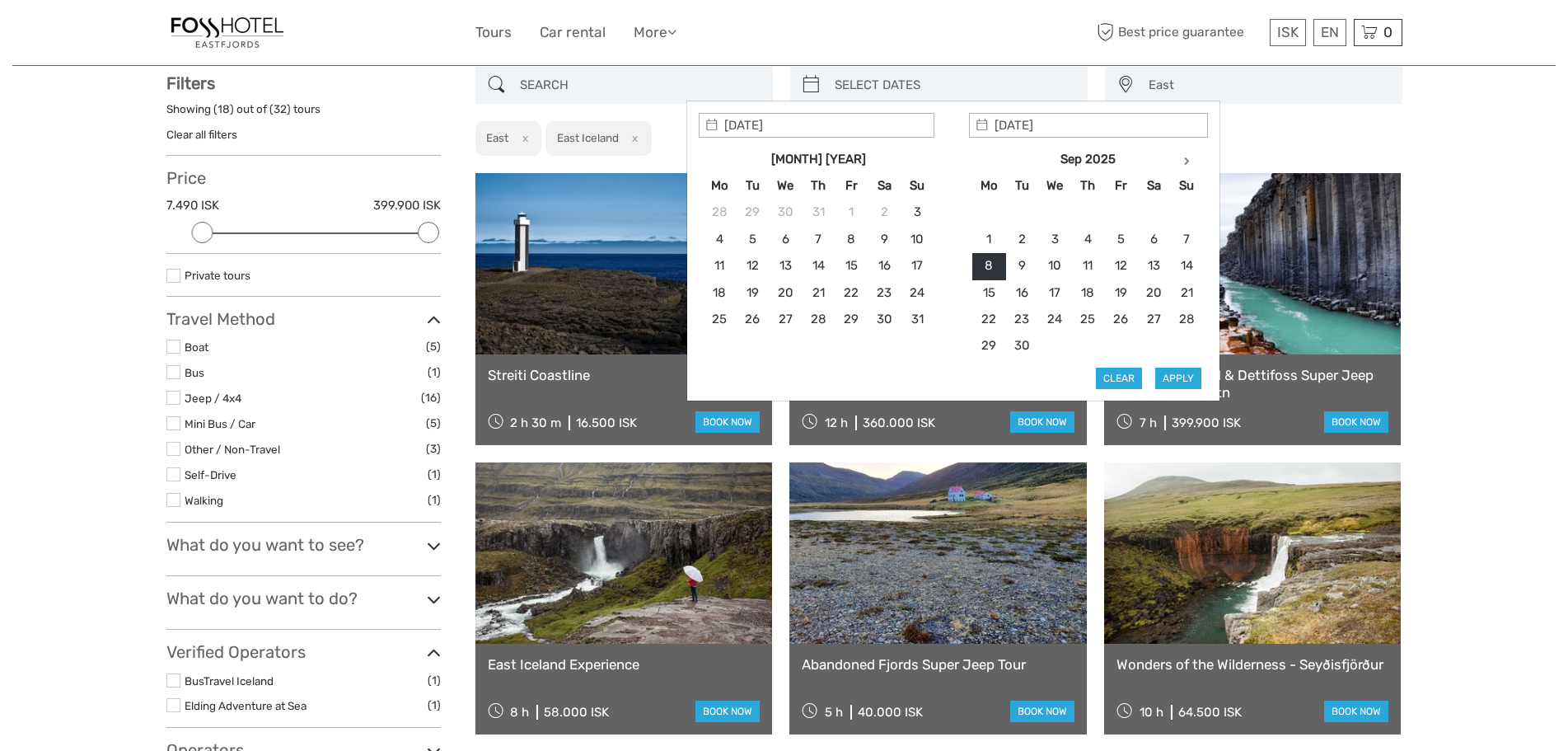 type on "08/09/2025" 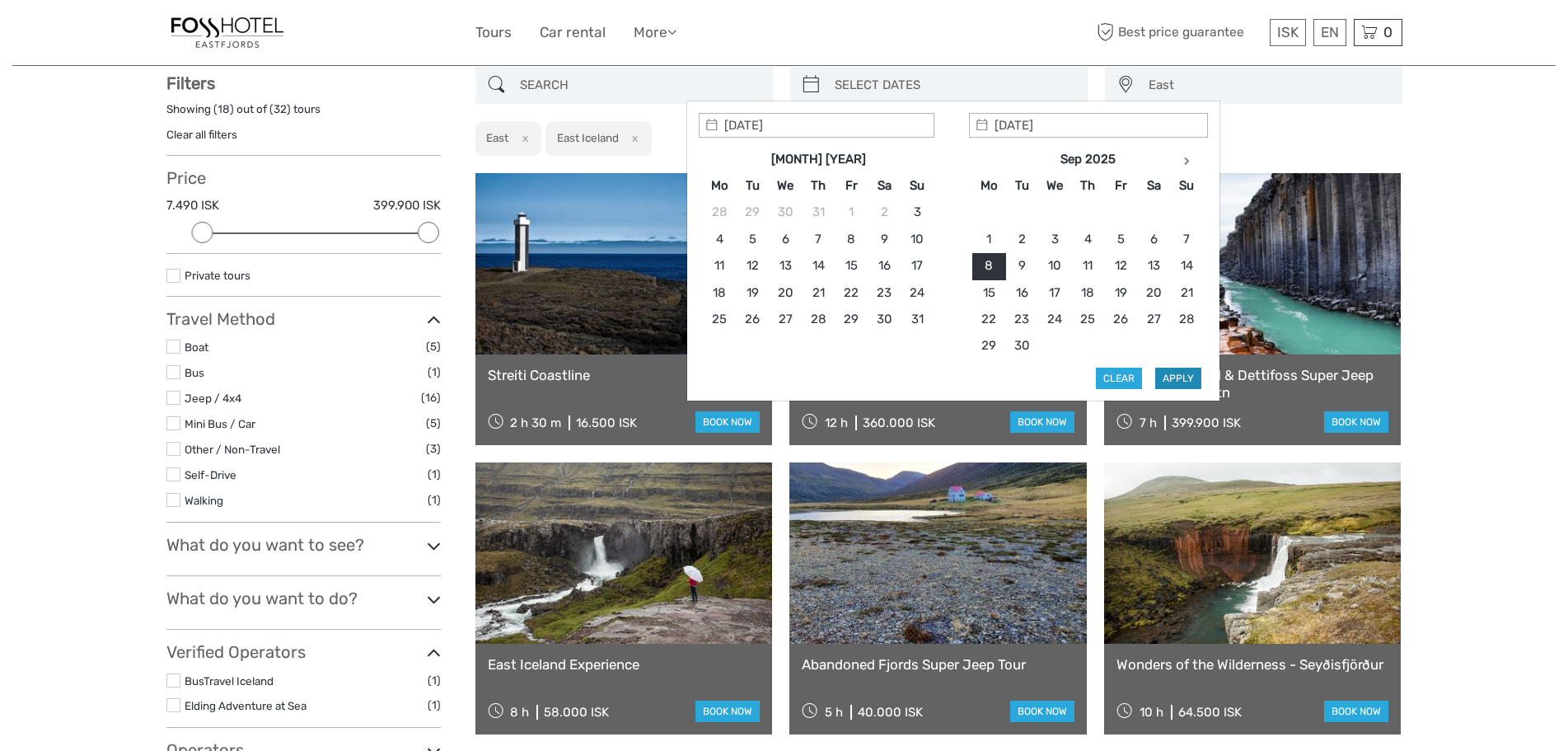 click on "Apply" at bounding box center [1178, 378] 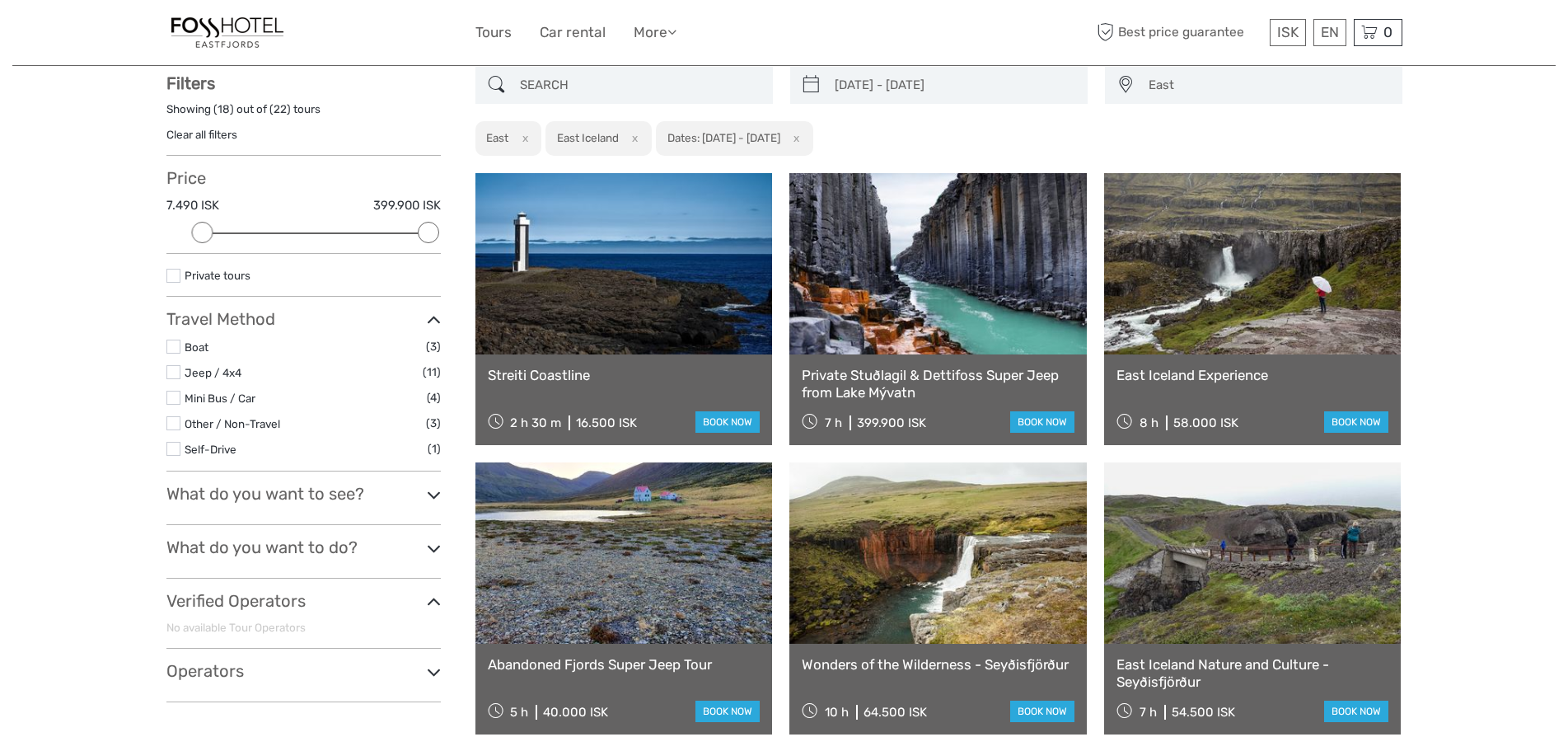 click at bounding box center (173, 372) 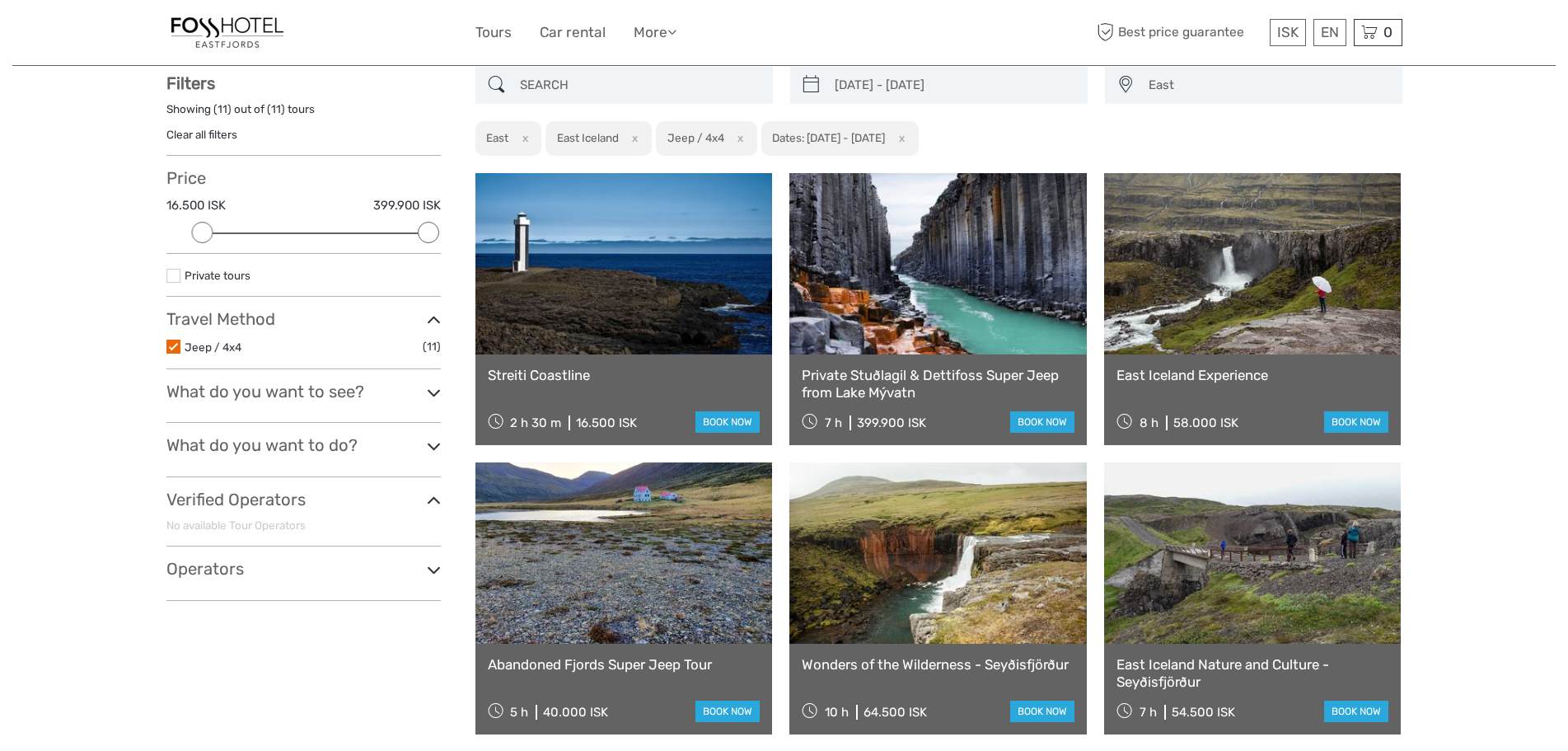 click at bounding box center (433, 392) 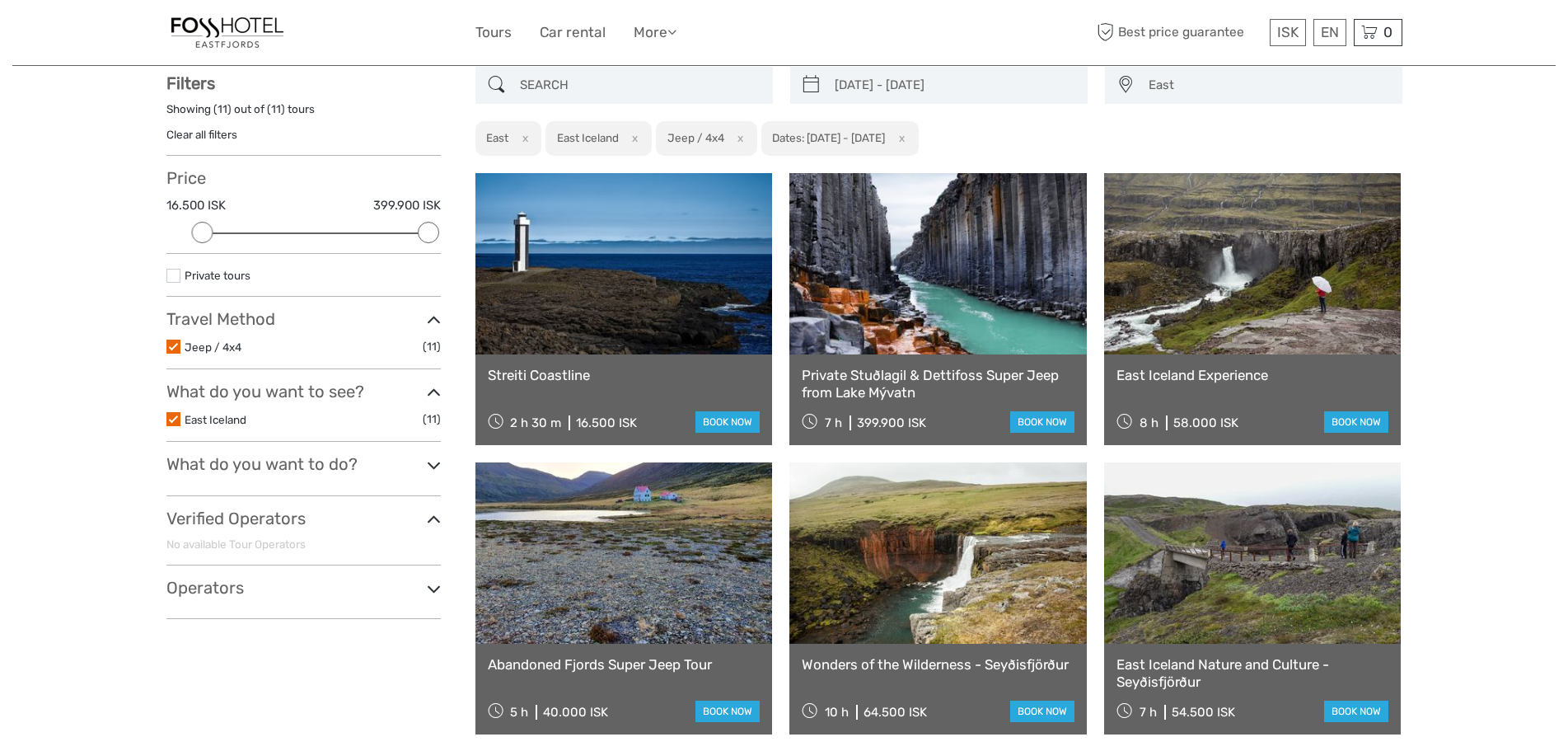 click at bounding box center [938, 553] 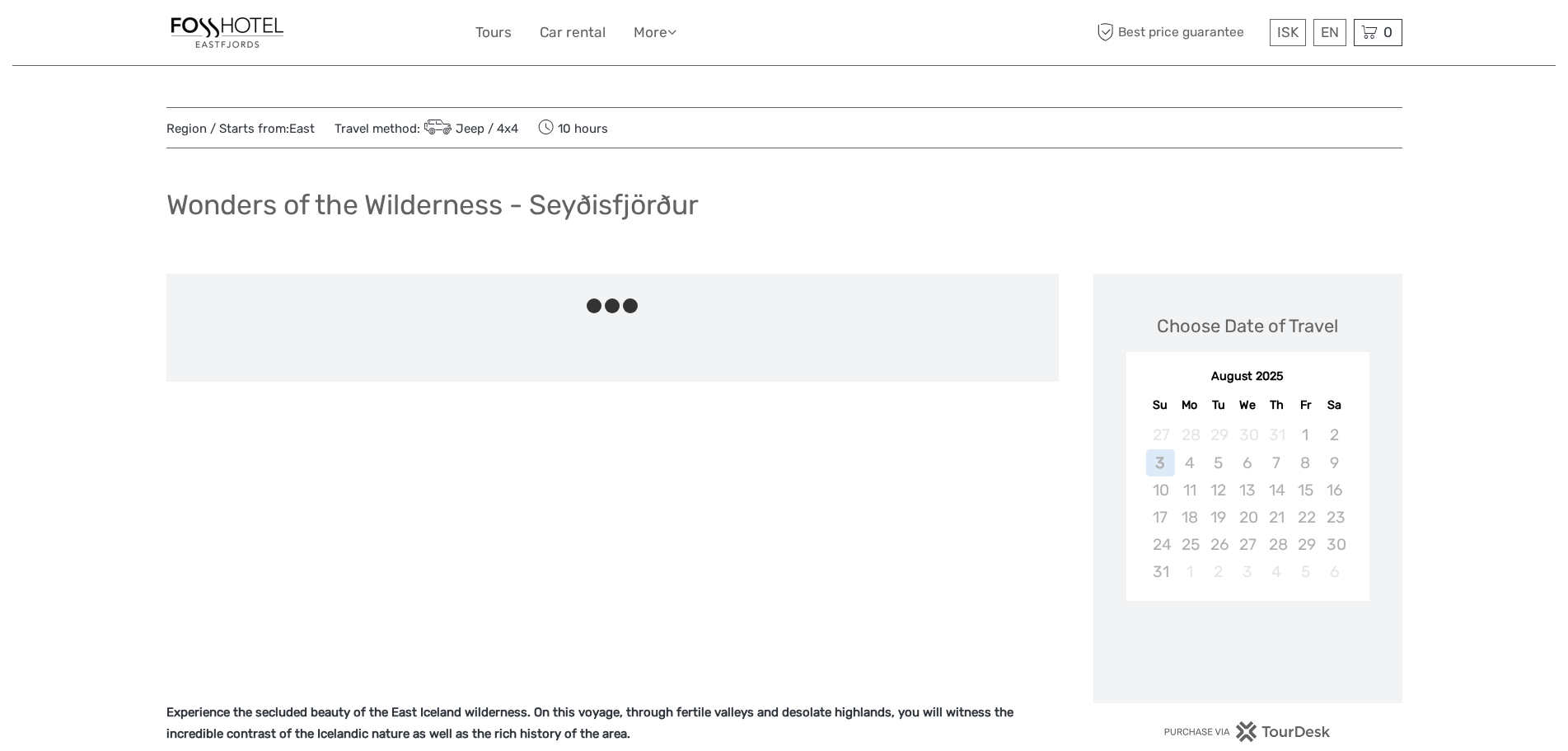 scroll, scrollTop: 0, scrollLeft: 0, axis: both 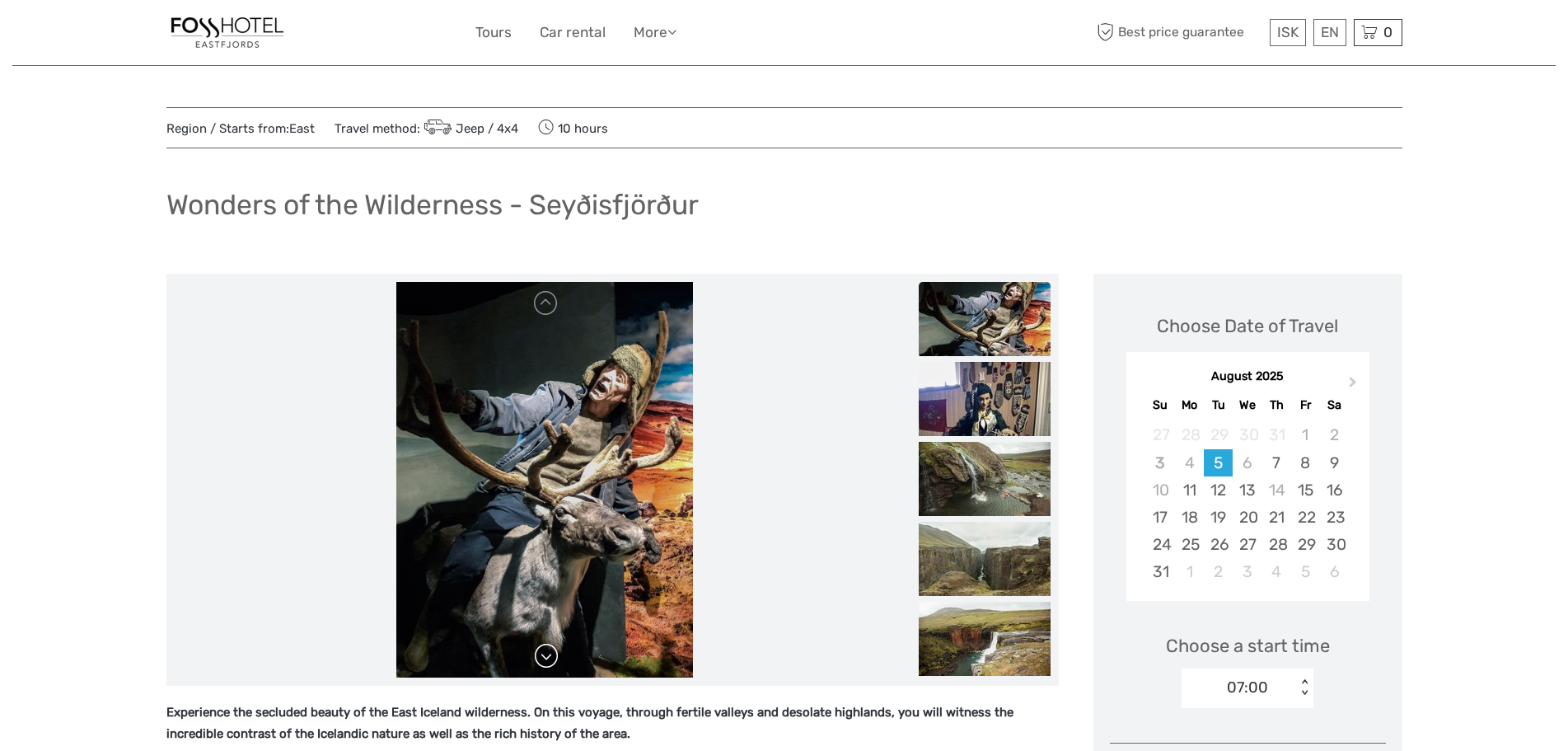 click at bounding box center [546, 656] 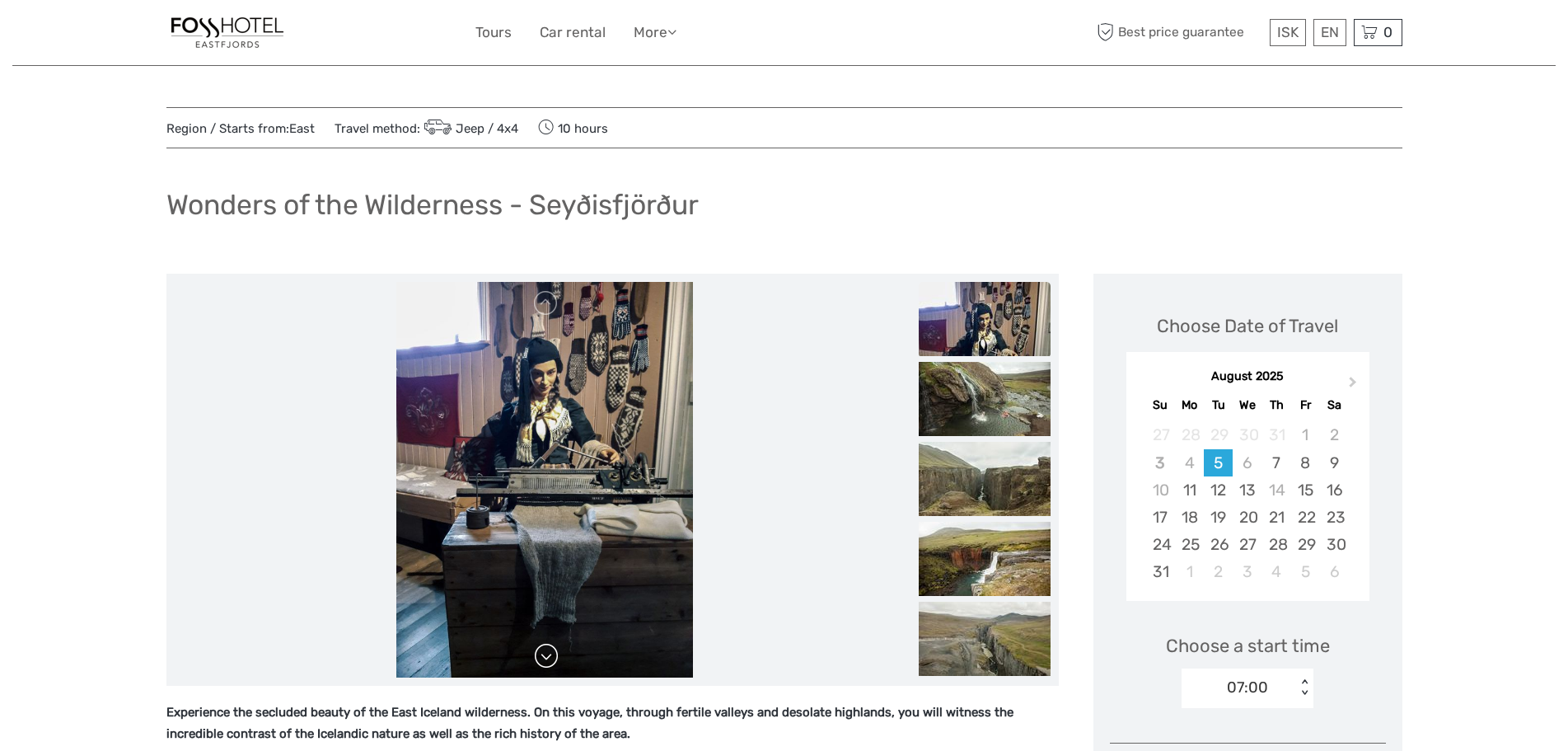 click at bounding box center (546, 656) 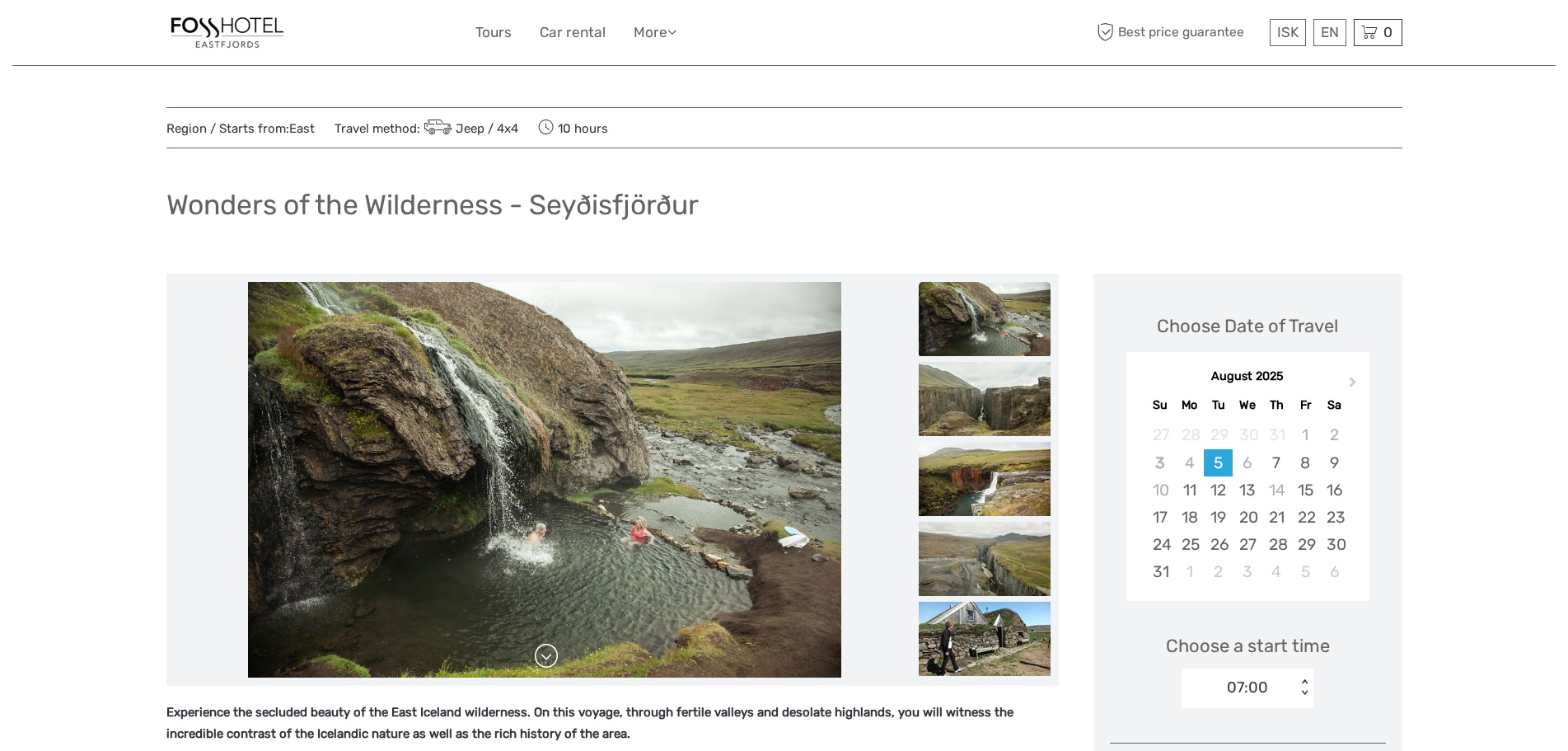 click at bounding box center [546, 656] 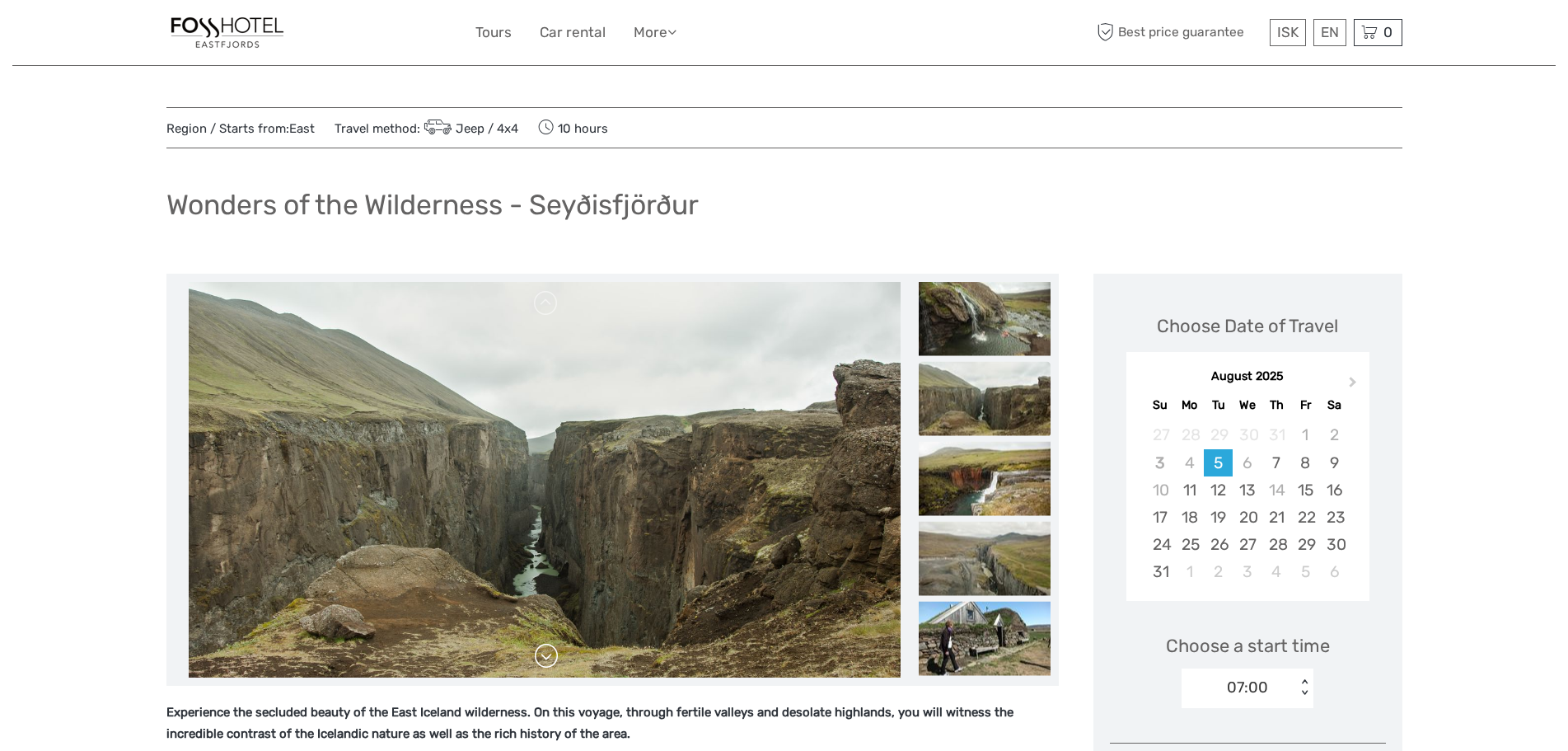 click at bounding box center (546, 656) 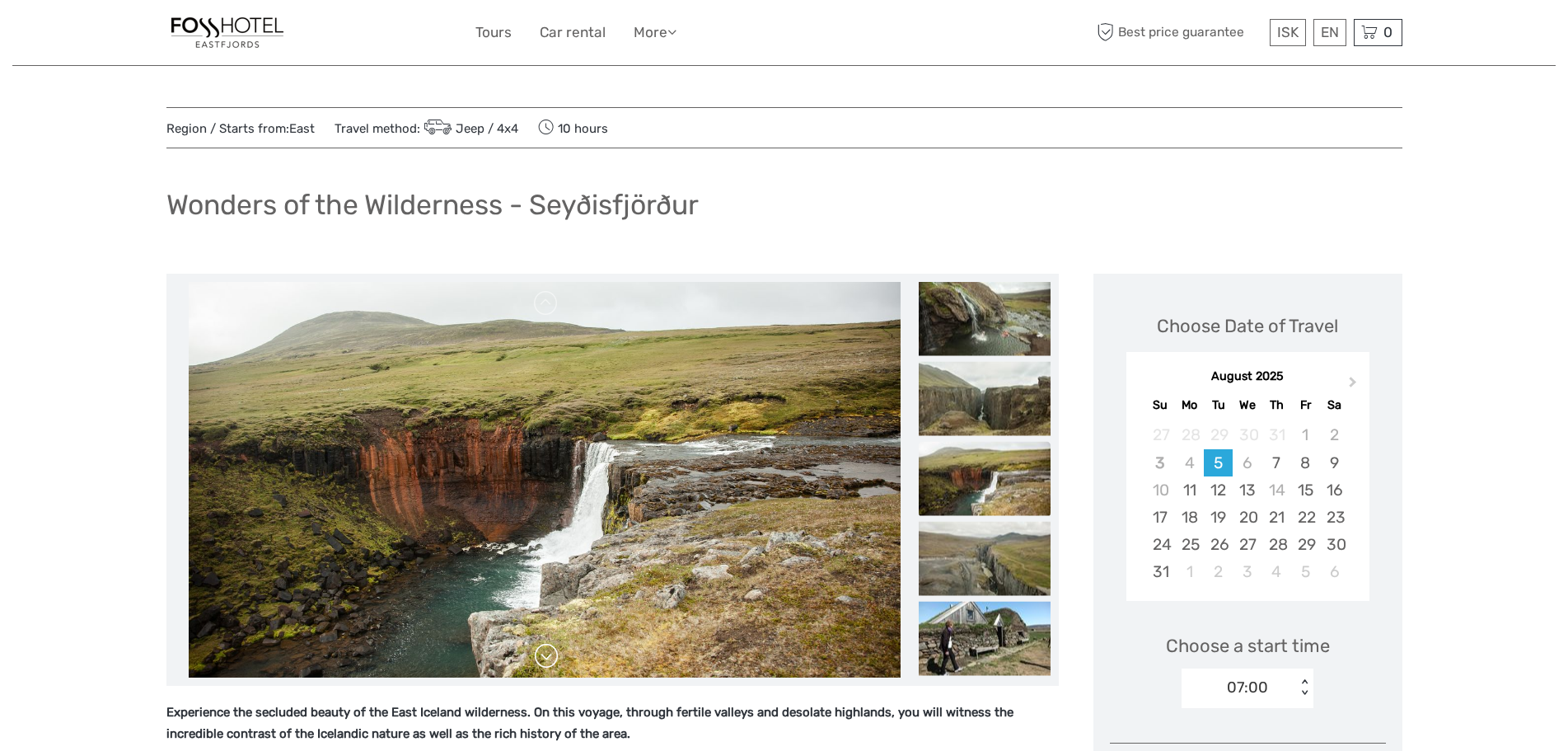 click at bounding box center [546, 656] 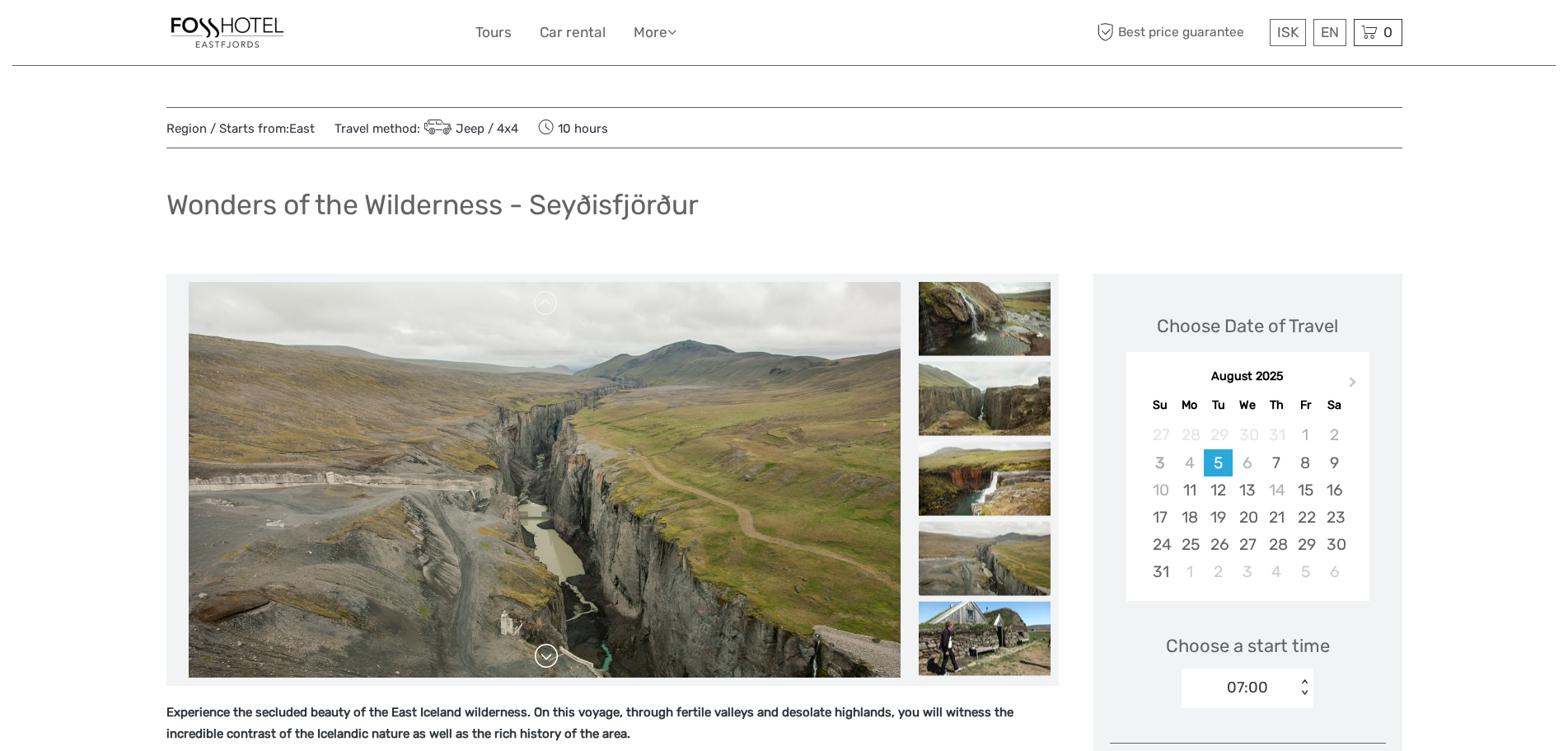 click at bounding box center [546, 656] 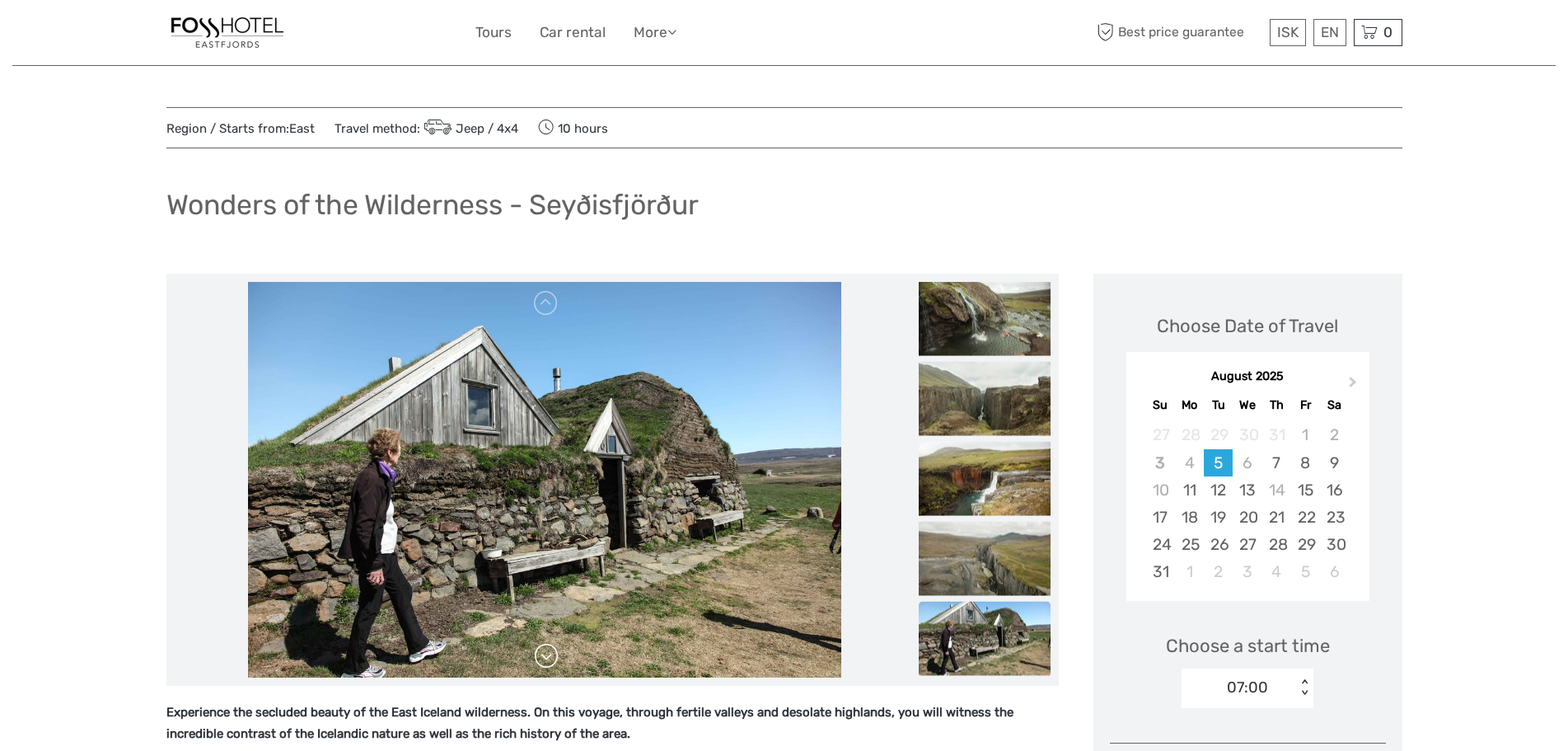 click at bounding box center (546, 656) 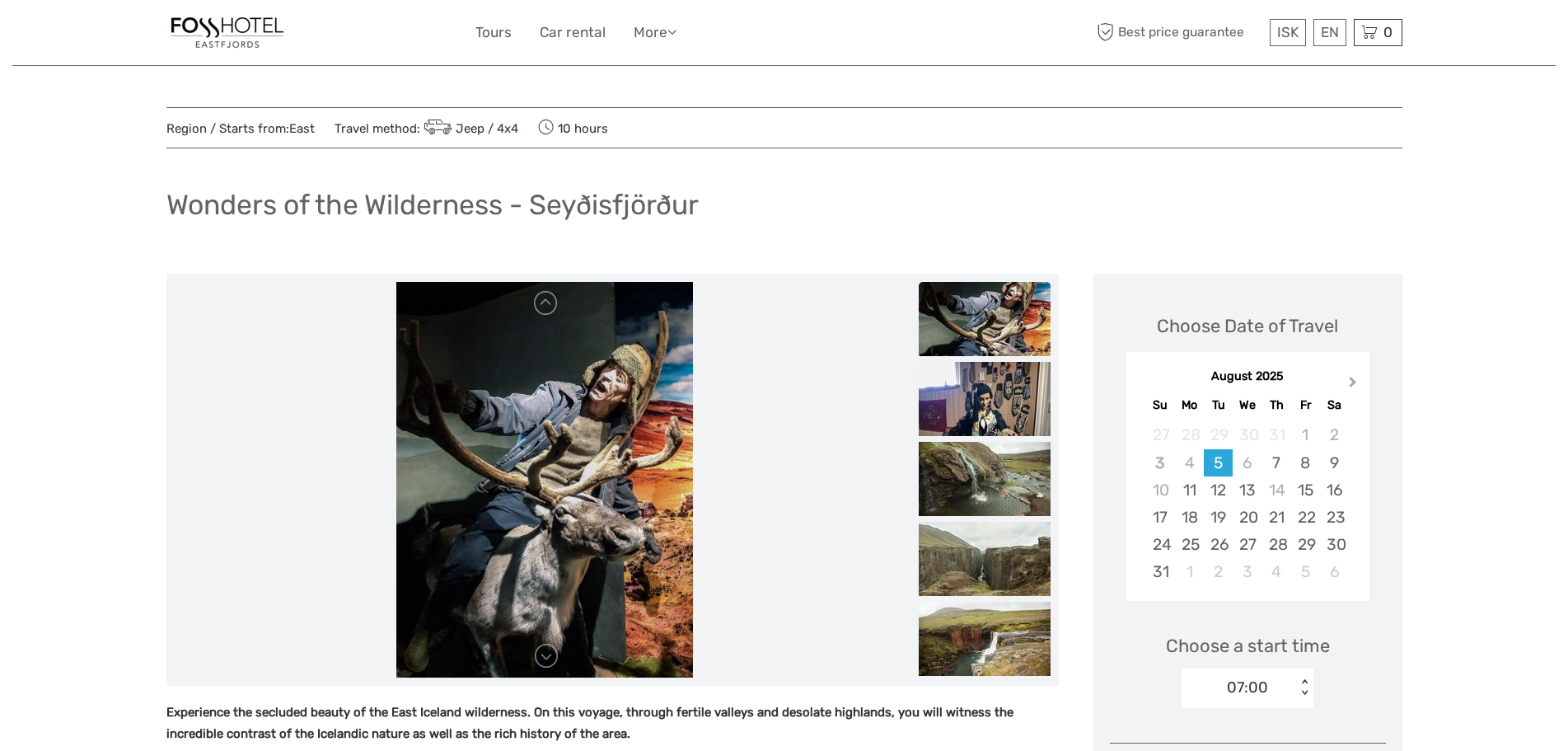 click on "Next Month" at bounding box center (1353, 385) 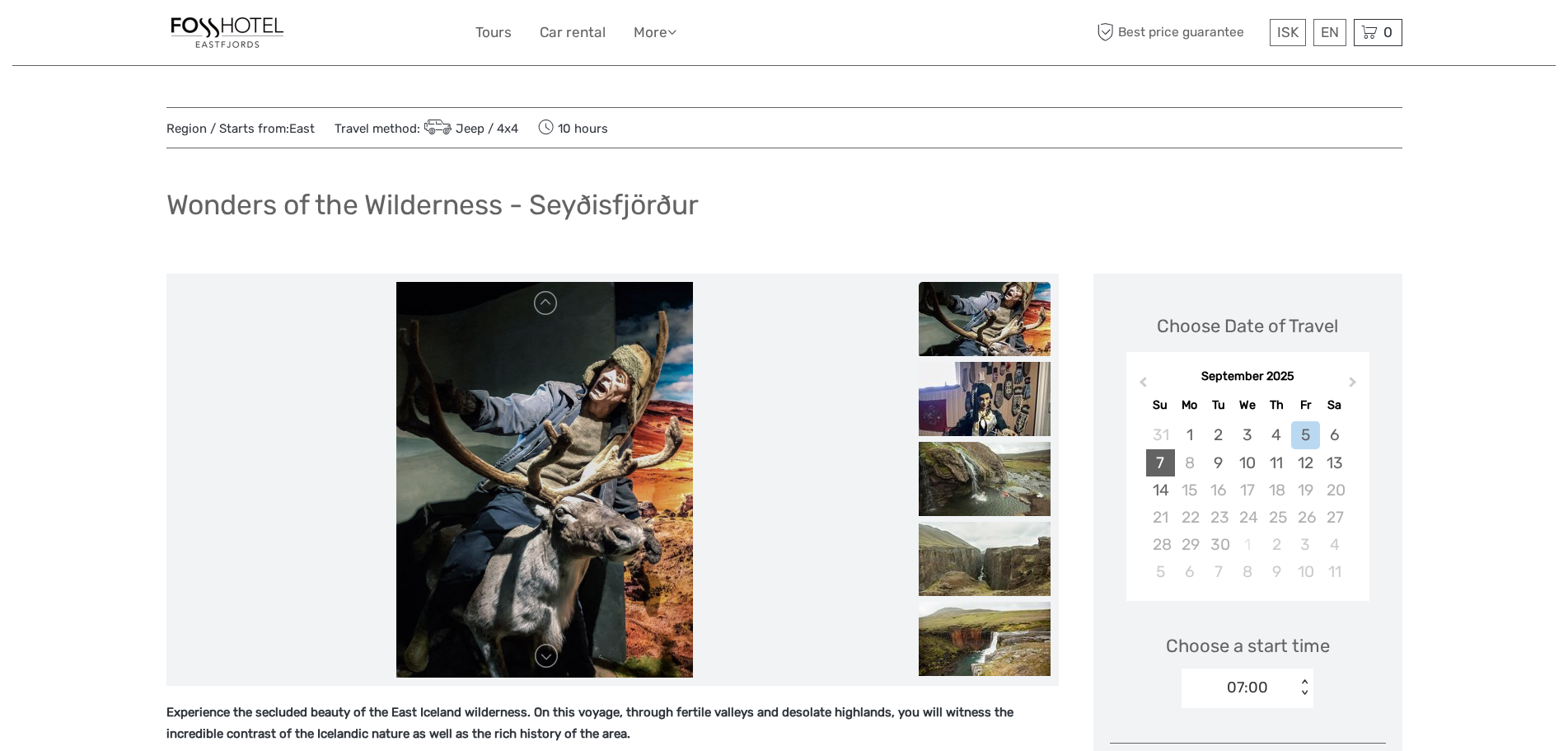 click on "7" at bounding box center [1160, 462] 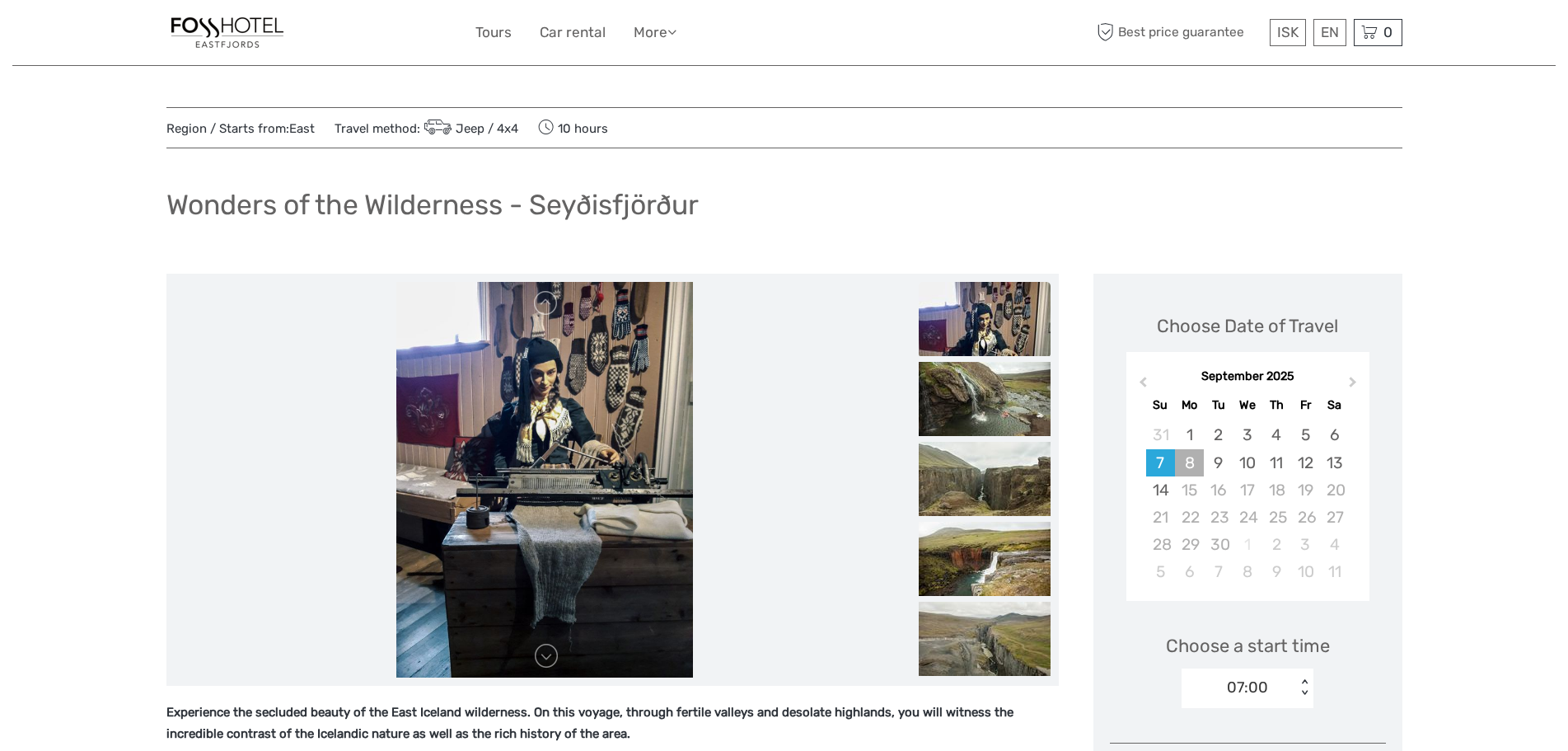 click on "8" at bounding box center (1189, 462) 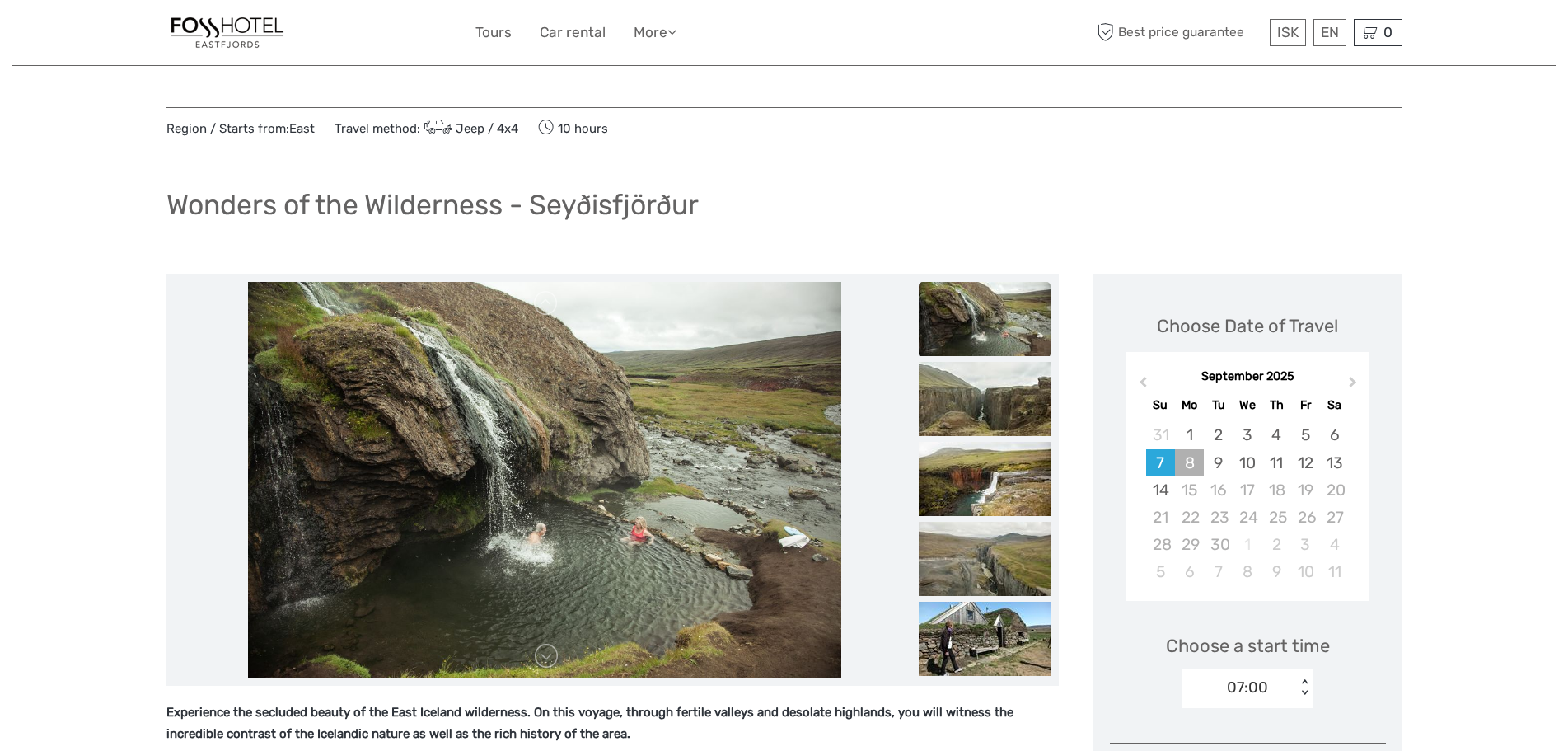 click on "8" at bounding box center [1189, 462] 